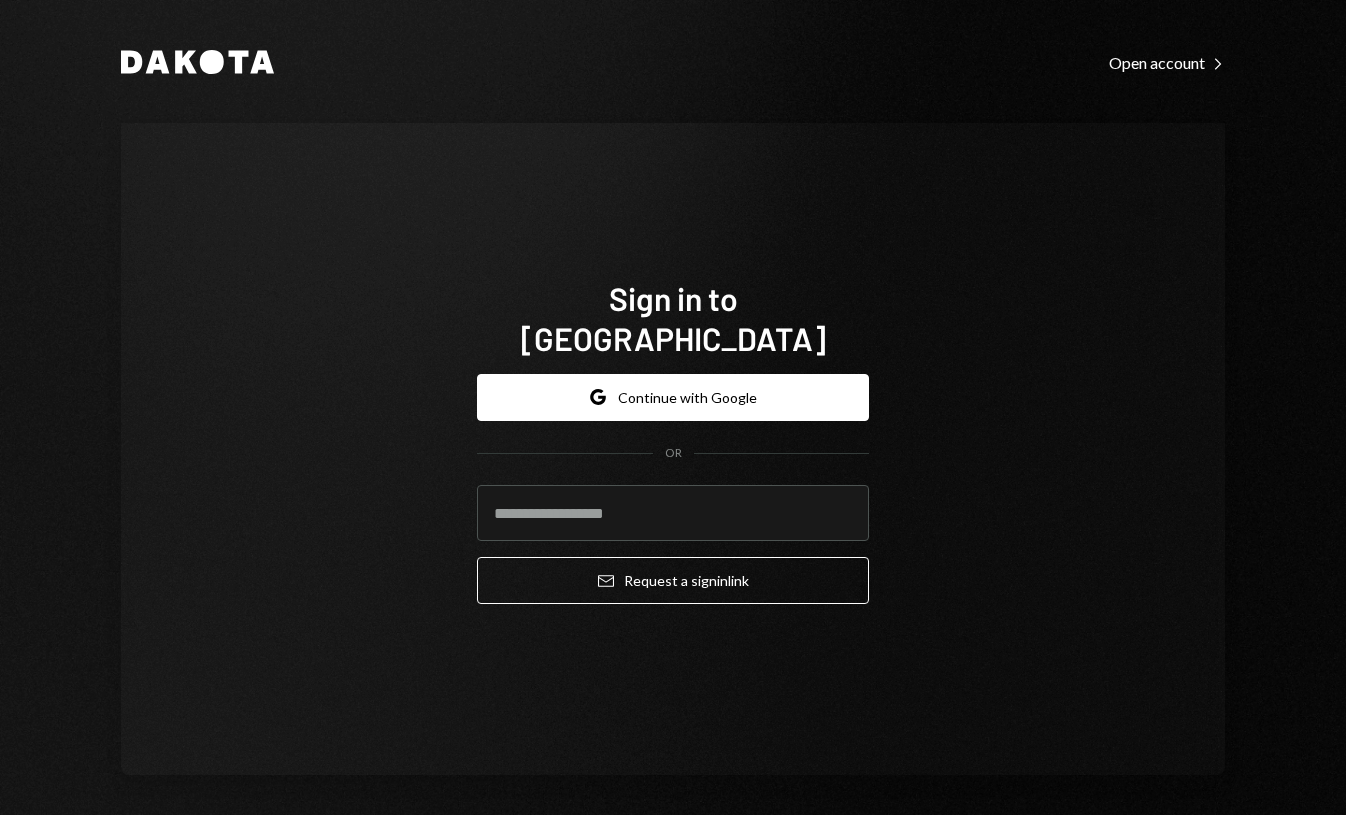 scroll, scrollTop: 0, scrollLeft: 0, axis: both 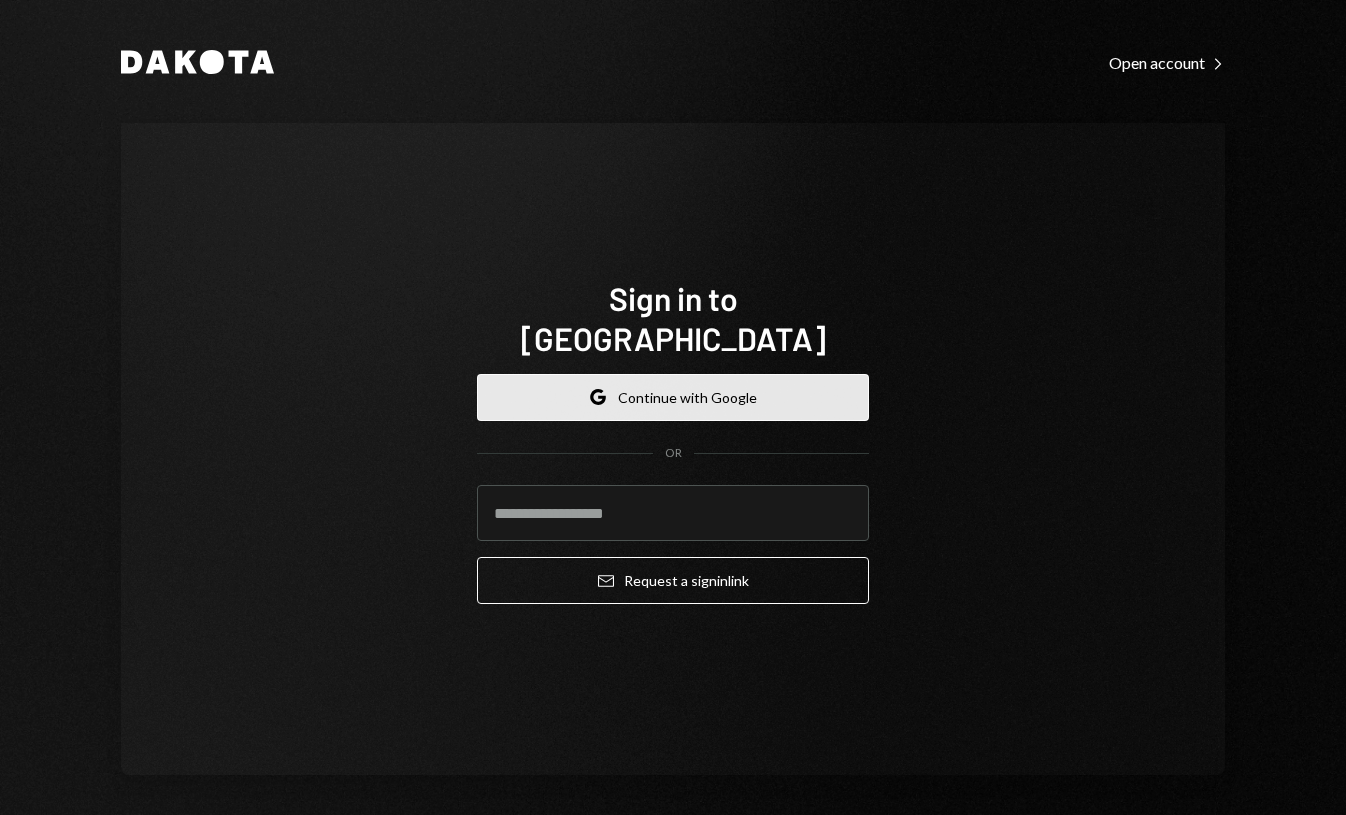 click on "Google  Continue with Google" at bounding box center [673, 397] 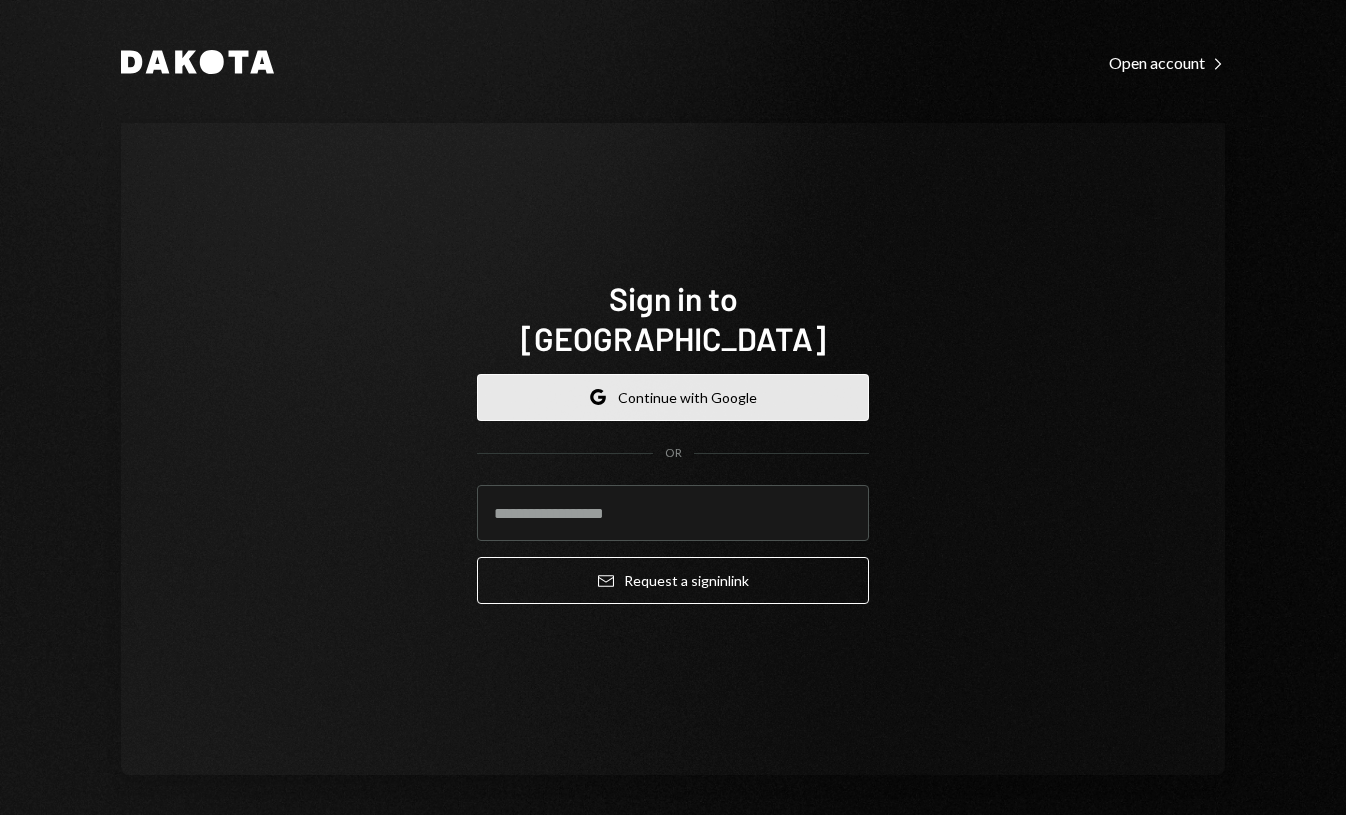 type 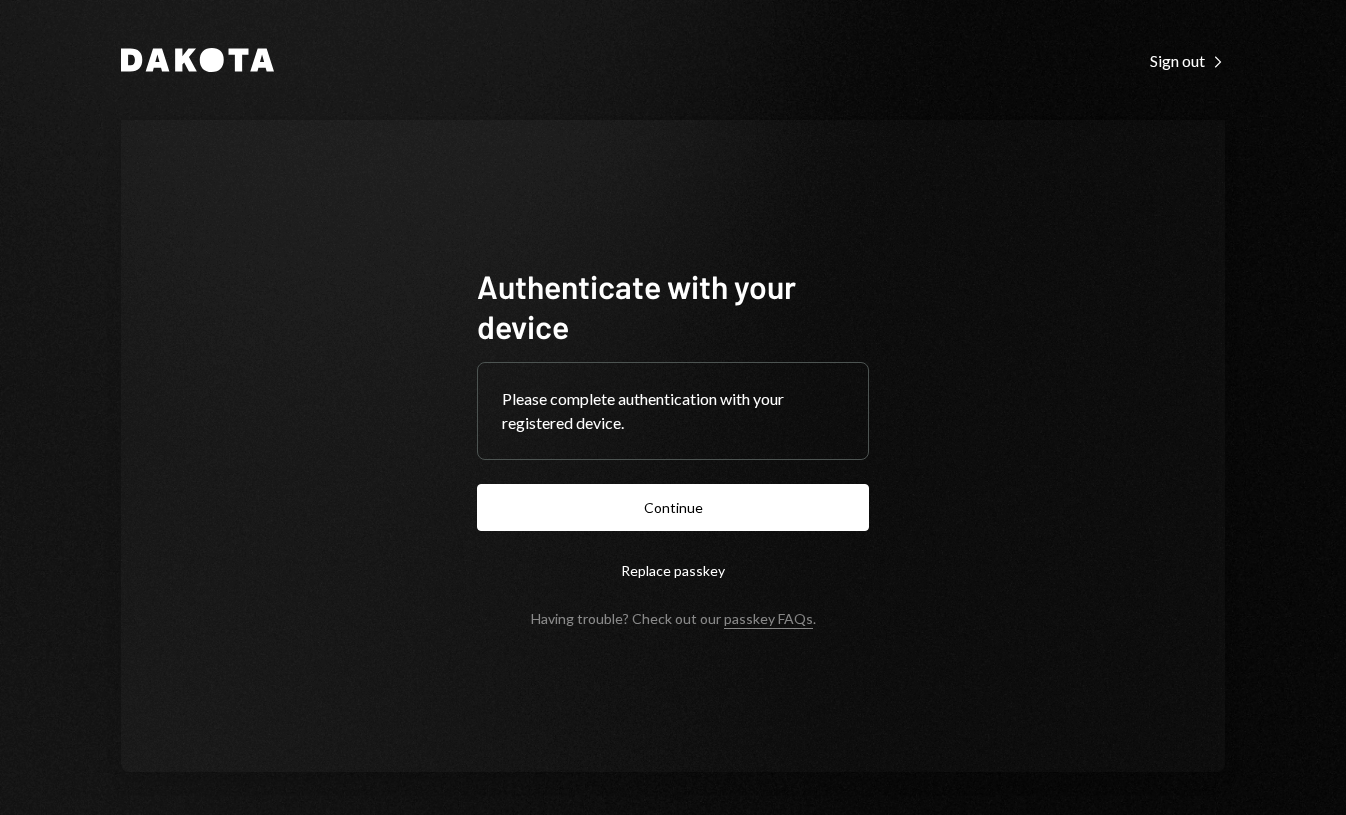 scroll, scrollTop: 0, scrollLeft: 0, axis: both 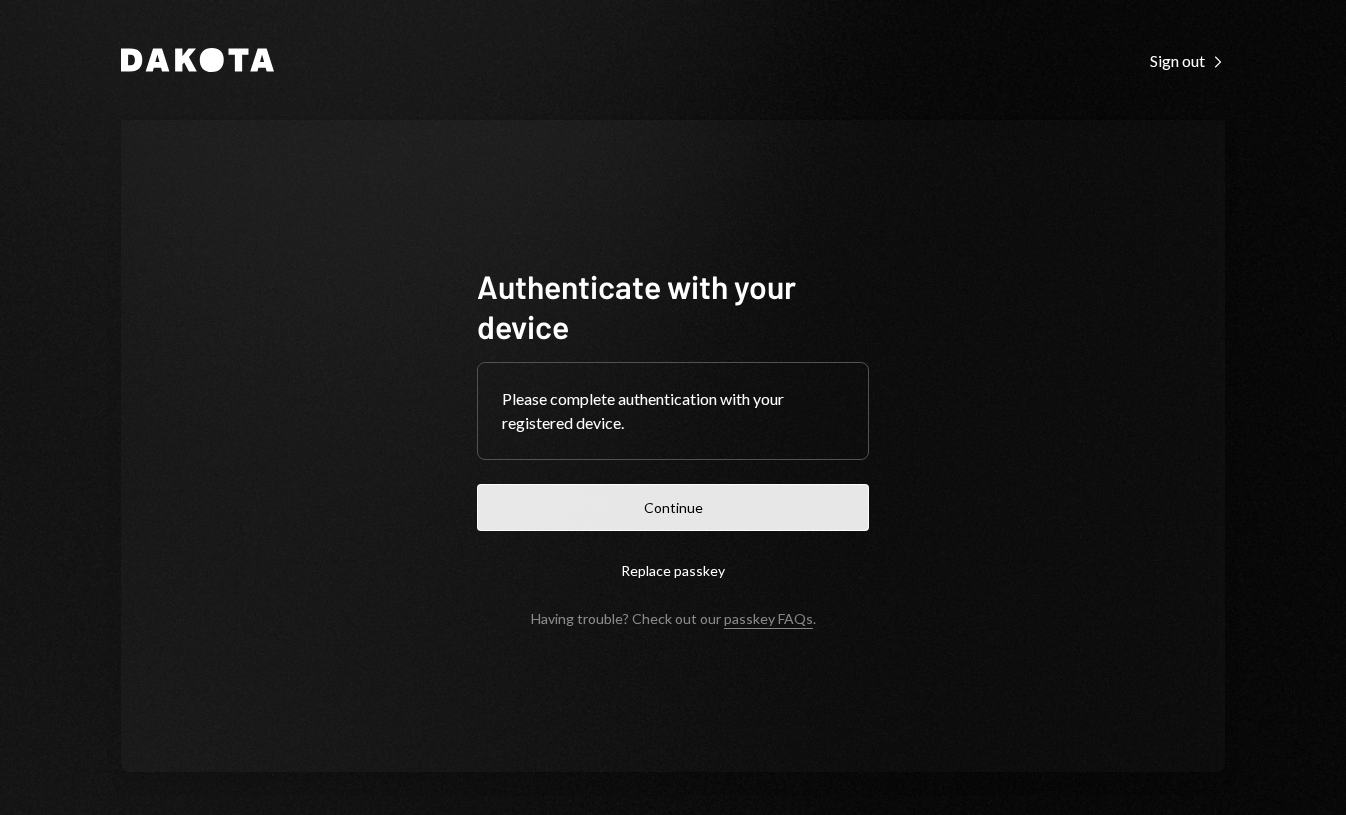 click on "Continue" at bounding box center (673, 507) 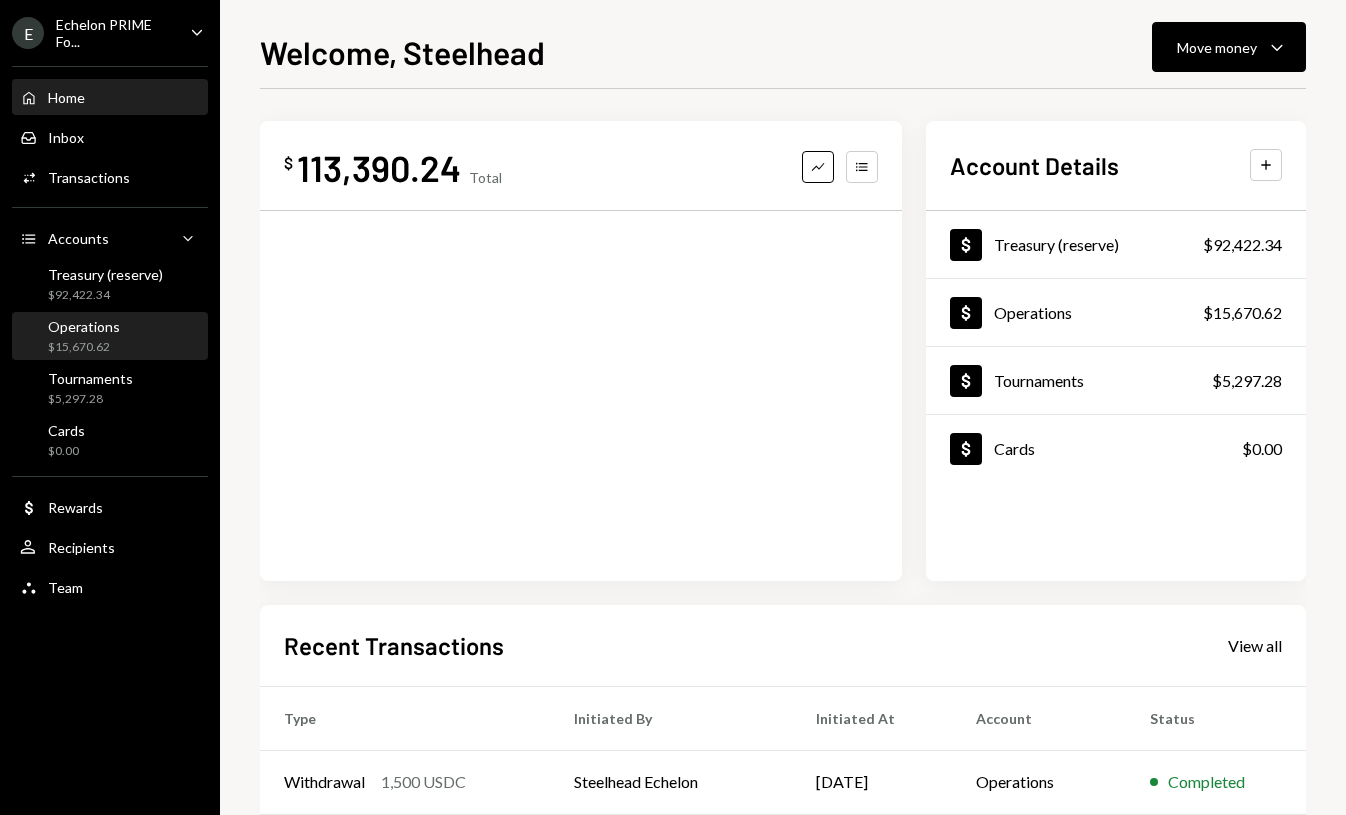 click on "$15,670.62" at bounding box center (84, 347) 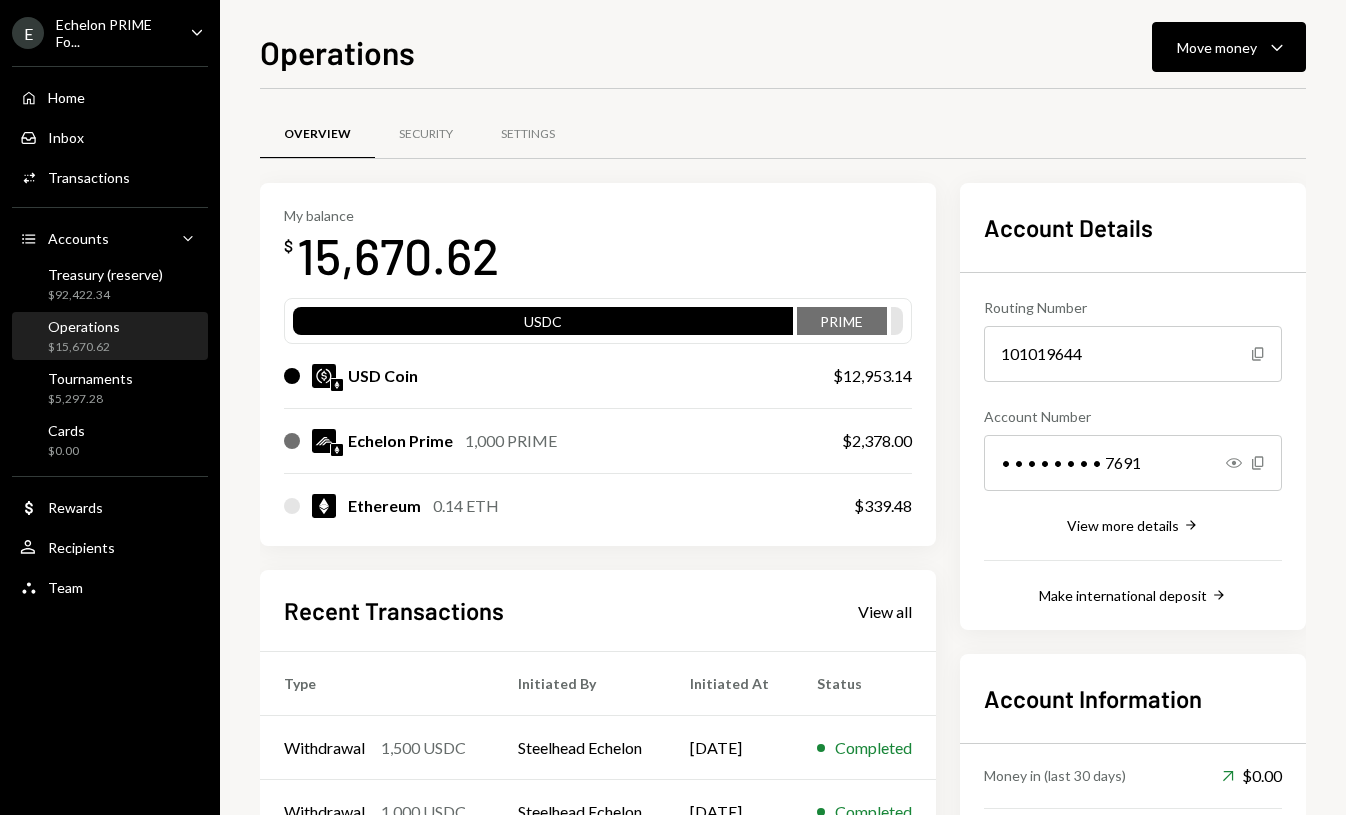 scroll, scrollTop: 4, scrollLeft: 0, axis: vertical 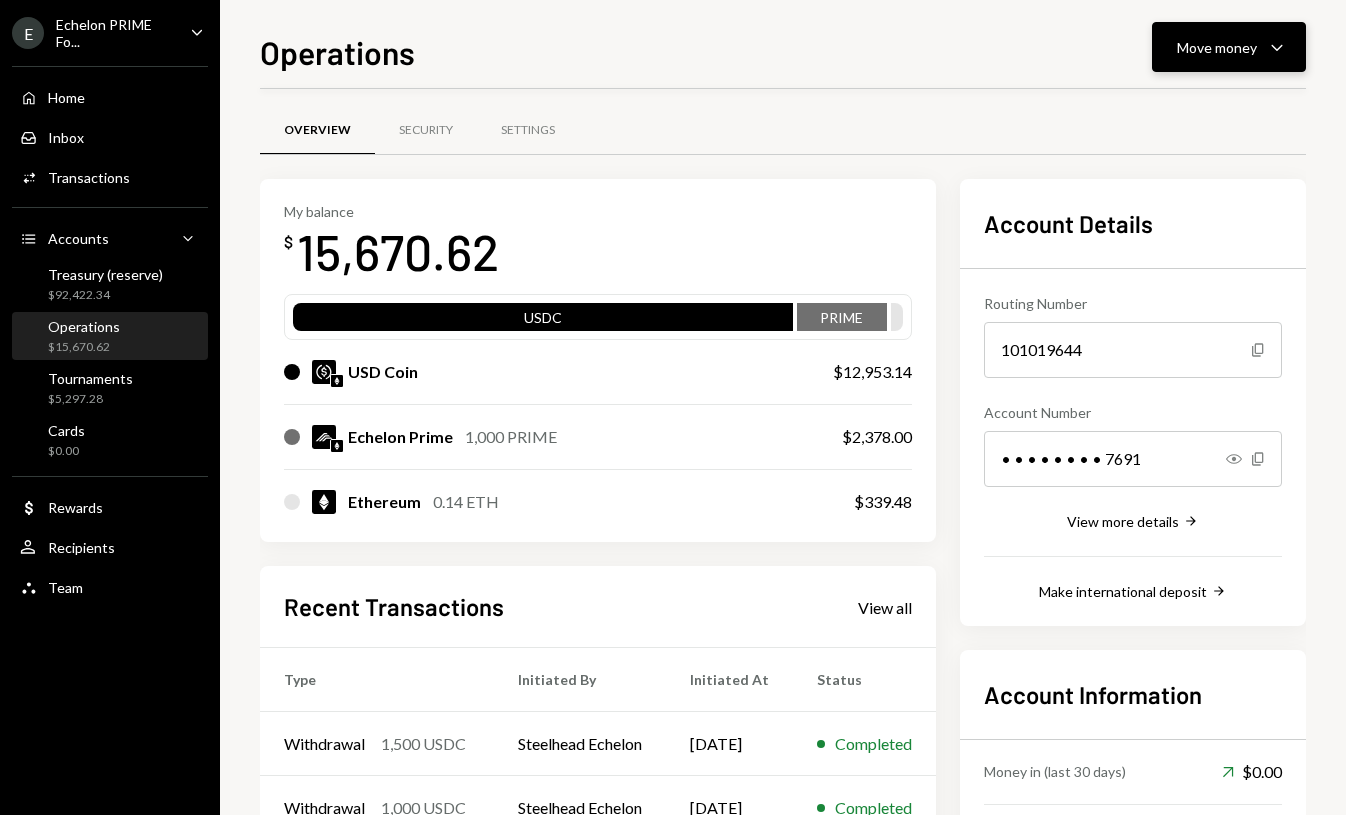 click on "Move money Caret Down" at bounding box center [1229, 47] 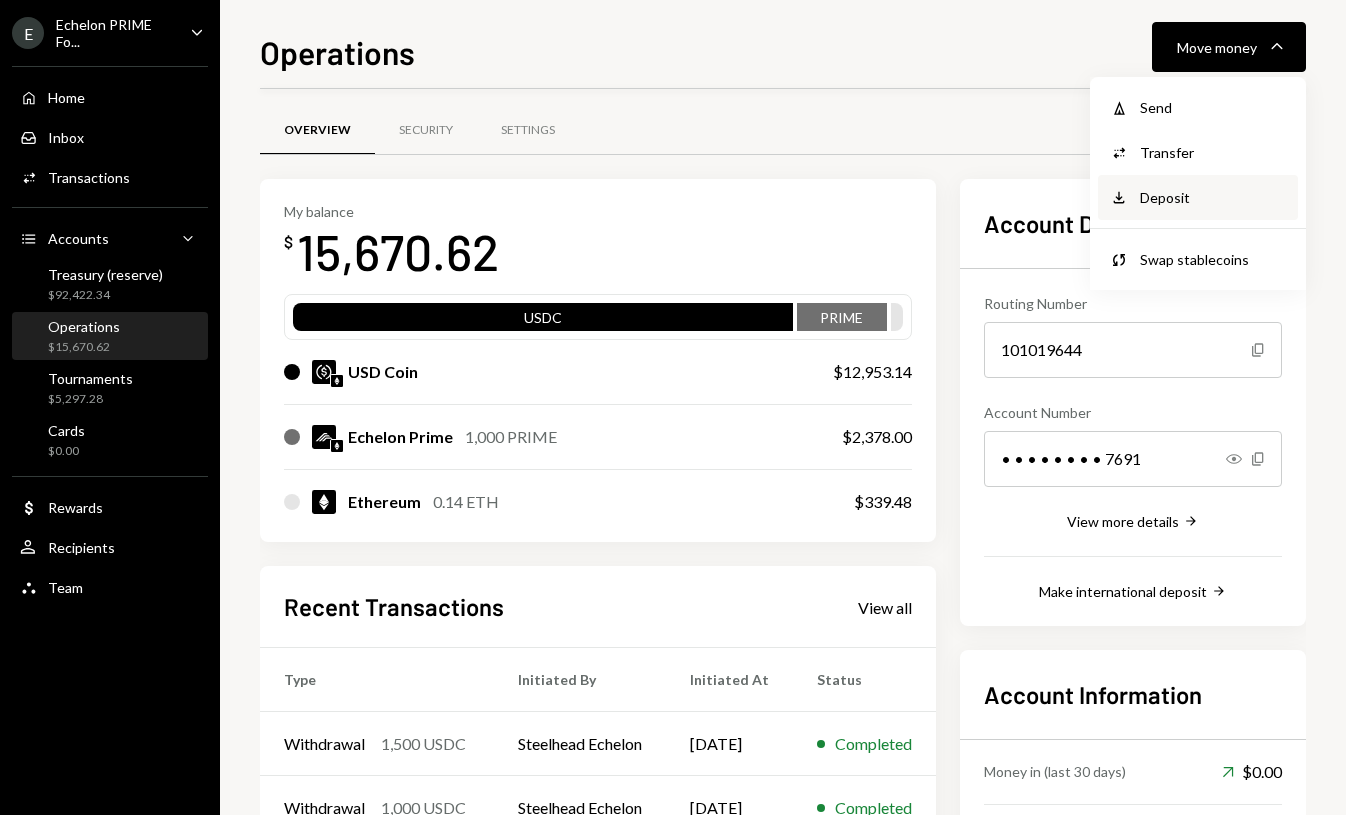 click on "Deposit" at bounding box center [1213, 197] 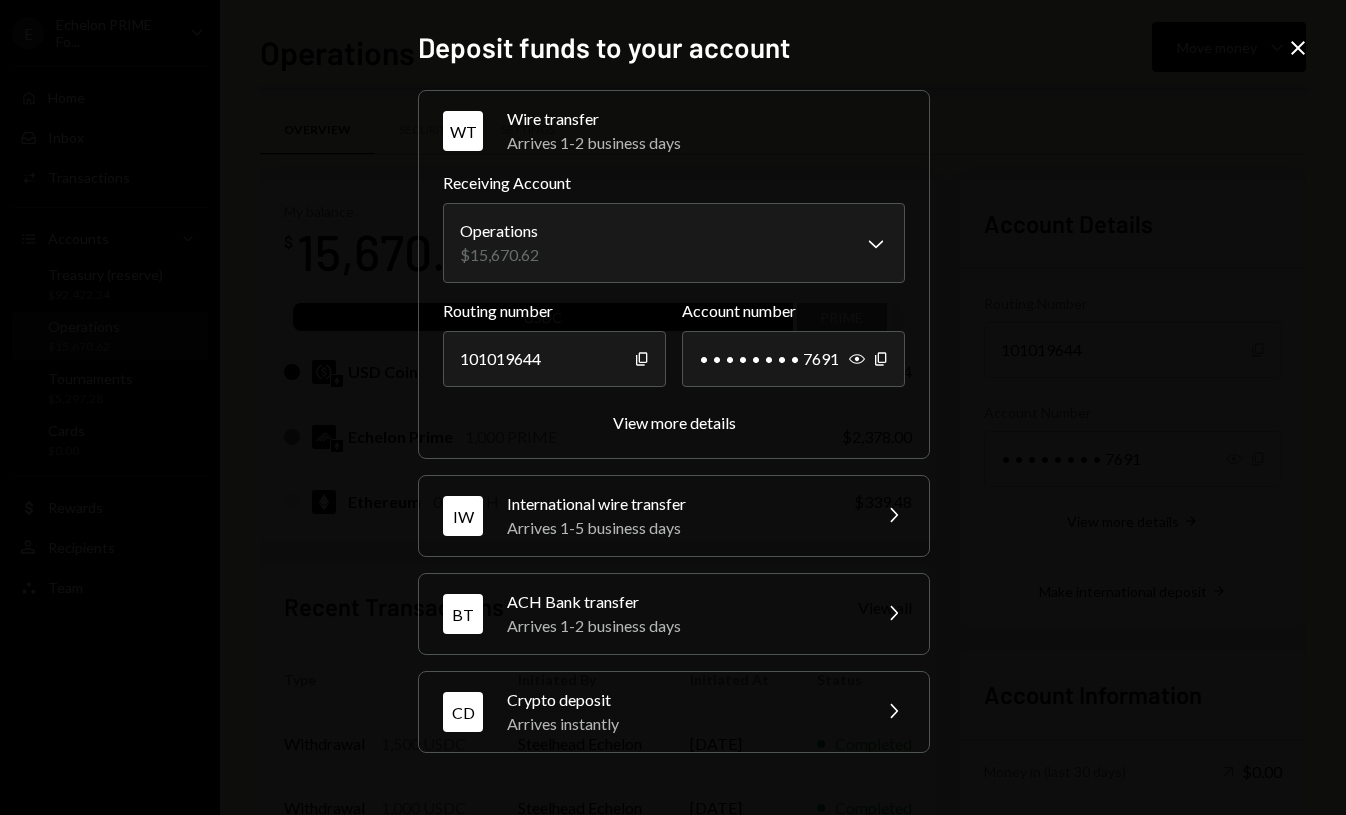 click on "Crypto deposit" at bounding box center (682, 700) 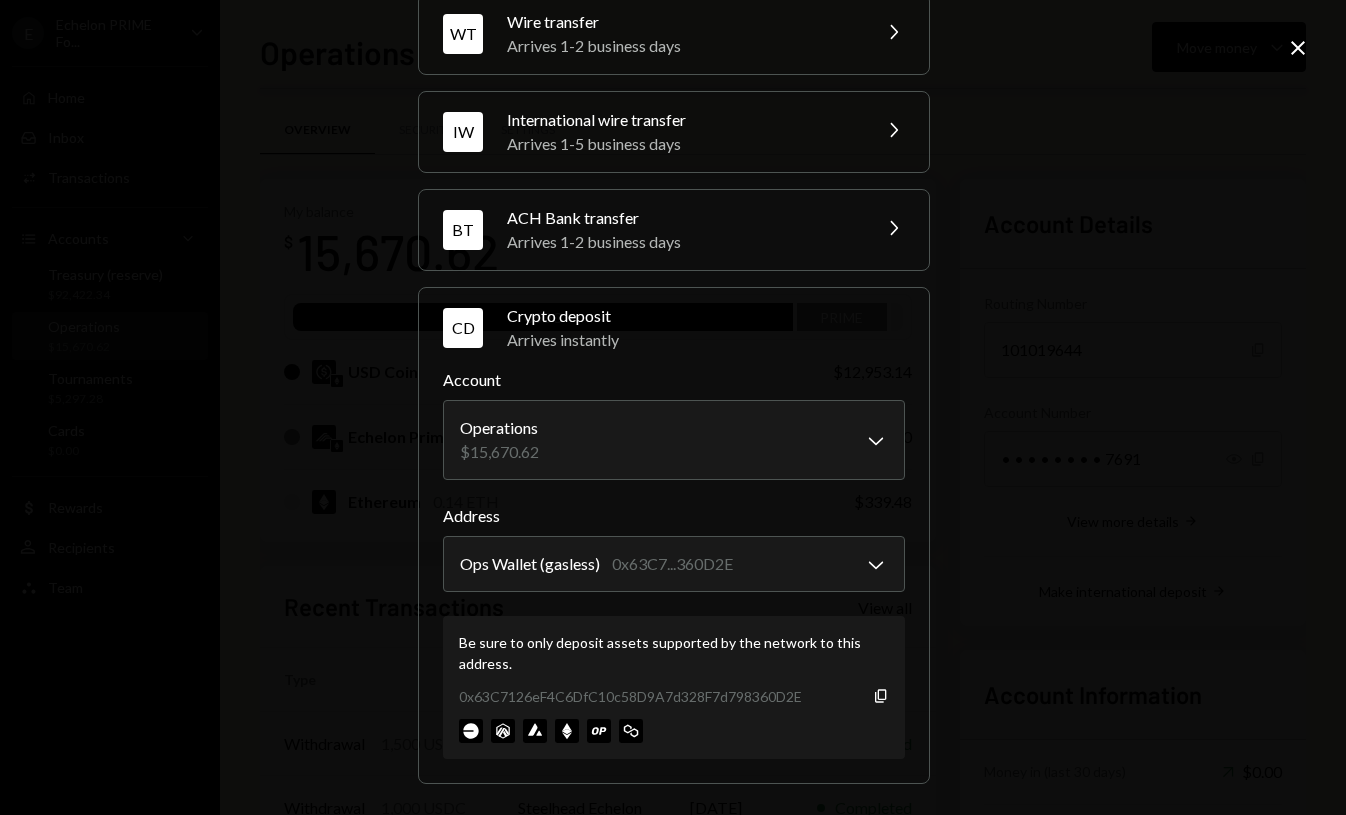 scroll, scrollTop: 93, scrollLeft: 0, axis: vertical 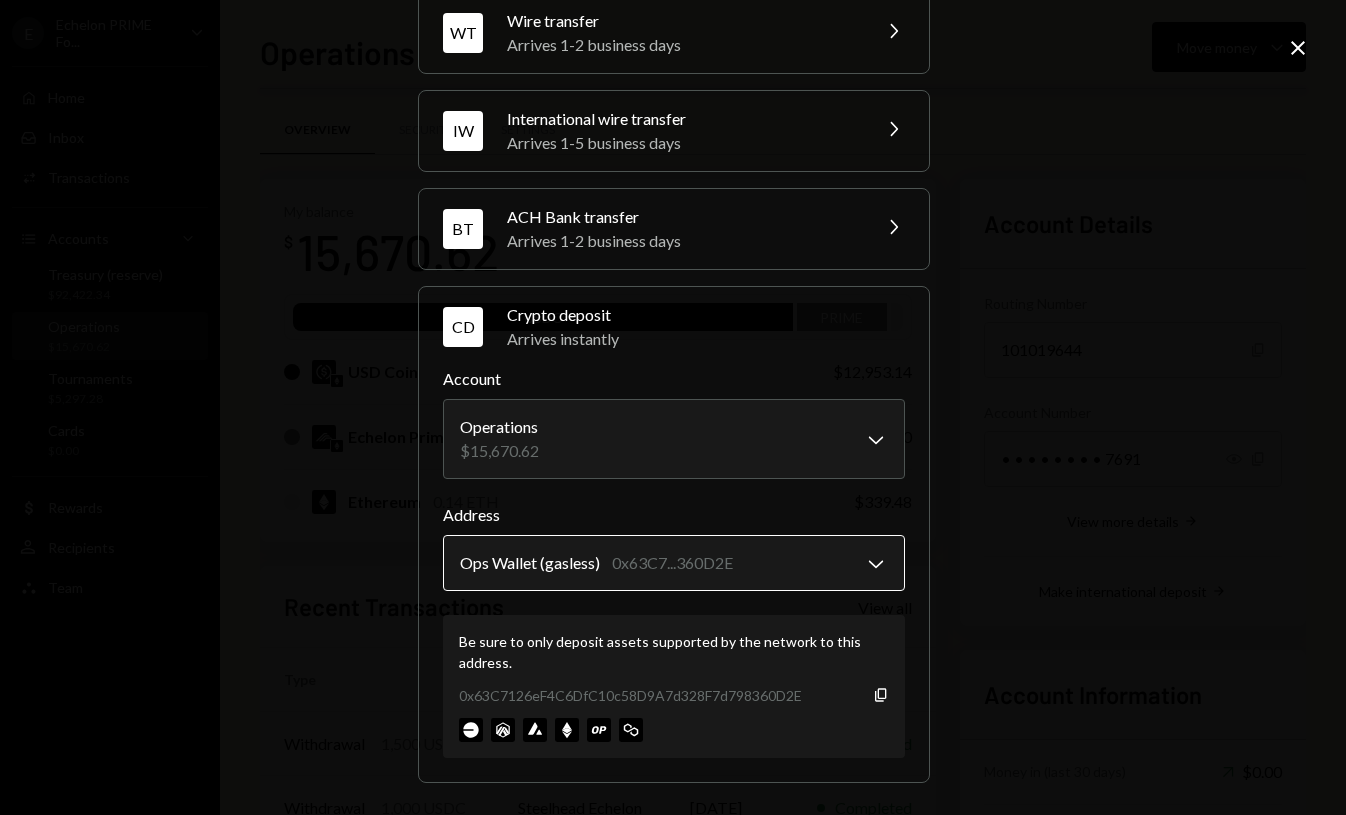 click on "E Echelon PRIME Fo... Caret Down Home Home Inbox Inbox Activities Transactions Accounts Accounts Caret Down Treasury (reserve) $92,422.34 Operations $15,670.62 Tournaments $5,297.28 Cards $0.00 Dollar Rewards User Recipients Team Team Operations Move money Caret Down Overview Security Settings My balance $ 15,670.62 USDC PRIME USD Coin $12,953.14 Echelon Prime 1,000  PRIME $2,378.00 Ethereum 0.14  ETH $339.48 Recent Transactions View all Type Initiated By Initiated At Status Withdrawal 1,500  USDC Steelhead Echelon [DATE] Completed Withdrawal 1,000  USDC Steelhead Echelon [DATE] Completed Withdrawal 1,000  USDC Steelhead Echelon [DATE] Completed Bank Payment $1,000.00 Money Plane [DATE] Completed Withdrawal 750  USDC Steelhead Echelon [DATE] Completed Account Details Routing Number [FINANCIAL_ID] Copy Account Number • • • • • • • •  7691 Show Copy View more details Right Arrow Make international deposit Right Arrow Account Information Money in (last 30 days) Up Right Arrow $0.00" at bounding box center (673, 407) 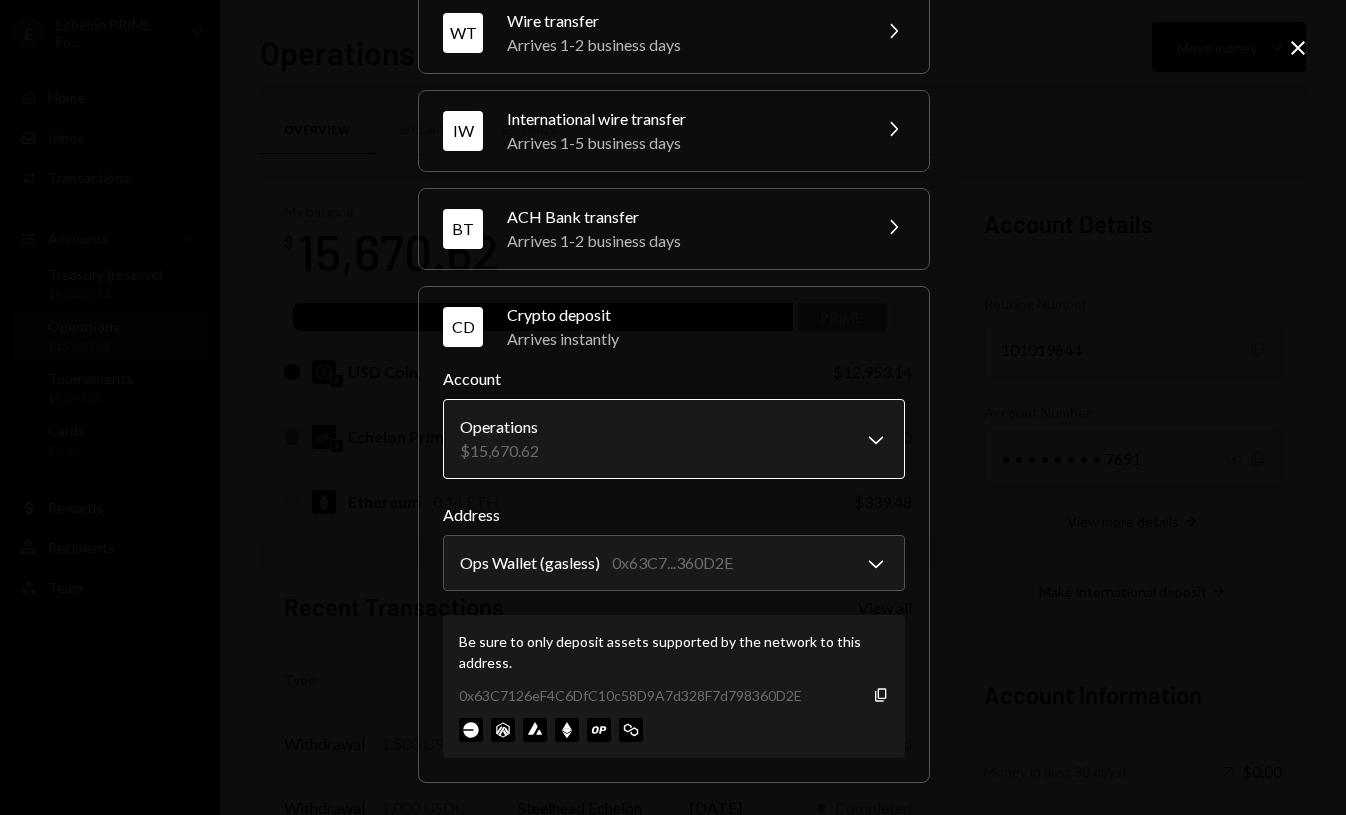 click on "E Echelon PRIME Fo... Caret Down Home Home Inbox Inbox Activities Transactions Accounts Accounts Caret Down Treasury (reserve) $92,422.34 Operations $15,670.62 Tournaments $5,297.28 Cards $0.00 Dollar Rewards User Recipients Team Team Operations Move money Caret Down Overview Security Settings My balance $ 15,670.62 USDC PRIME USD Coin $12,953.14 Echelon Prime 1,000  PRIME $2,378.00 Ethereum 0.14  ETH $339.48 Recent Transactions View all Type Initiated By Initiated At Status Withdrawal 1,500  USDC Steelhead Echelon [DATE] Completed Withdrawal 1,000  USDC Steelhead Echelon [DATE] Completed Withdrawal 1,000  USDC Steelhead Echelon [DATE] Completed Bank Payment $1,000.00 Money Plane [DATE] Completed Withdrawal 750  USDC Steelhead Echelon [DATE] Completed Account Details Routing Number [FINANCIAL_ID] Copy Account Number • • • • • • • •  7691 Show Copy View more details Right Arrow Make international deposit Right Arrow Account Information Money in (last 30 days) Up Right Arrow $0.00" at bounding box center (673, 407) 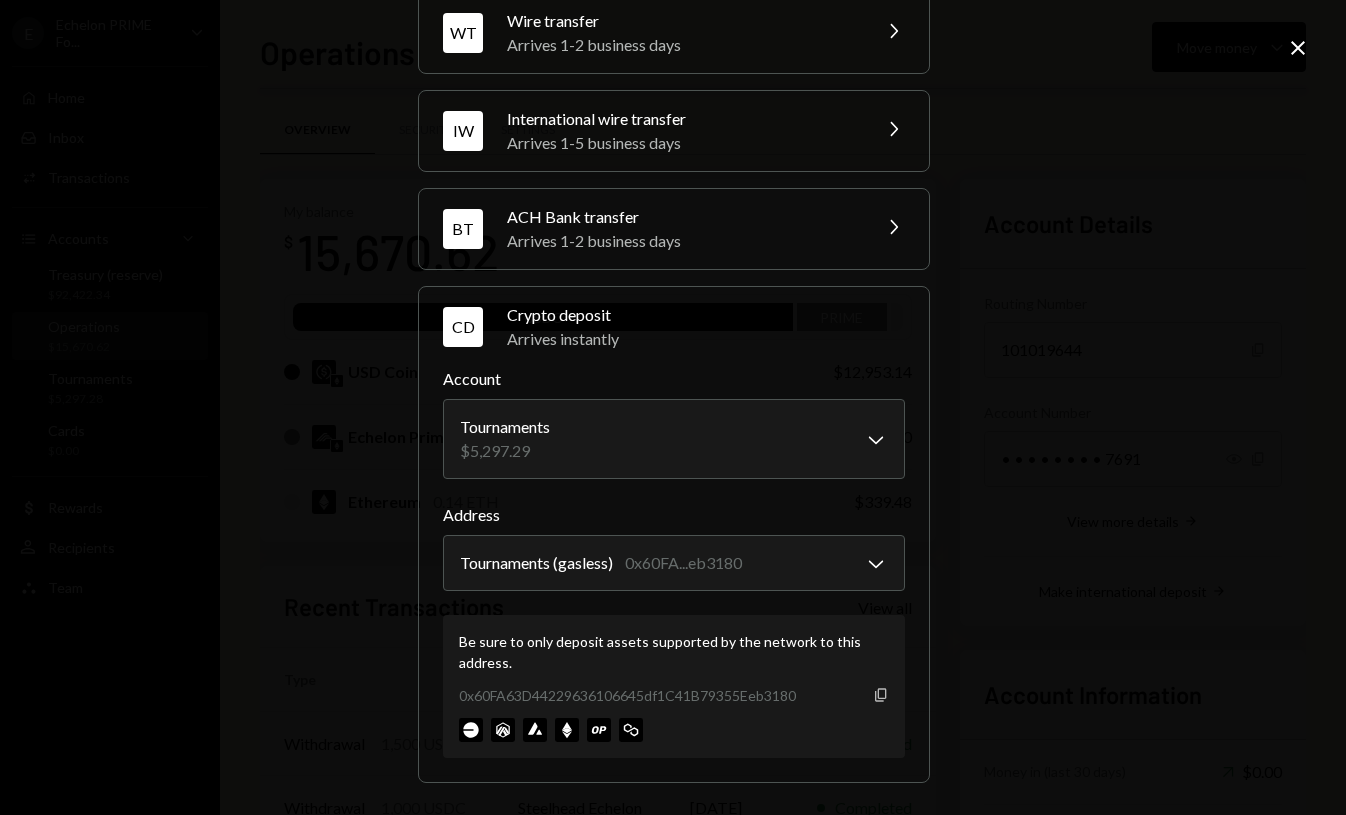 click 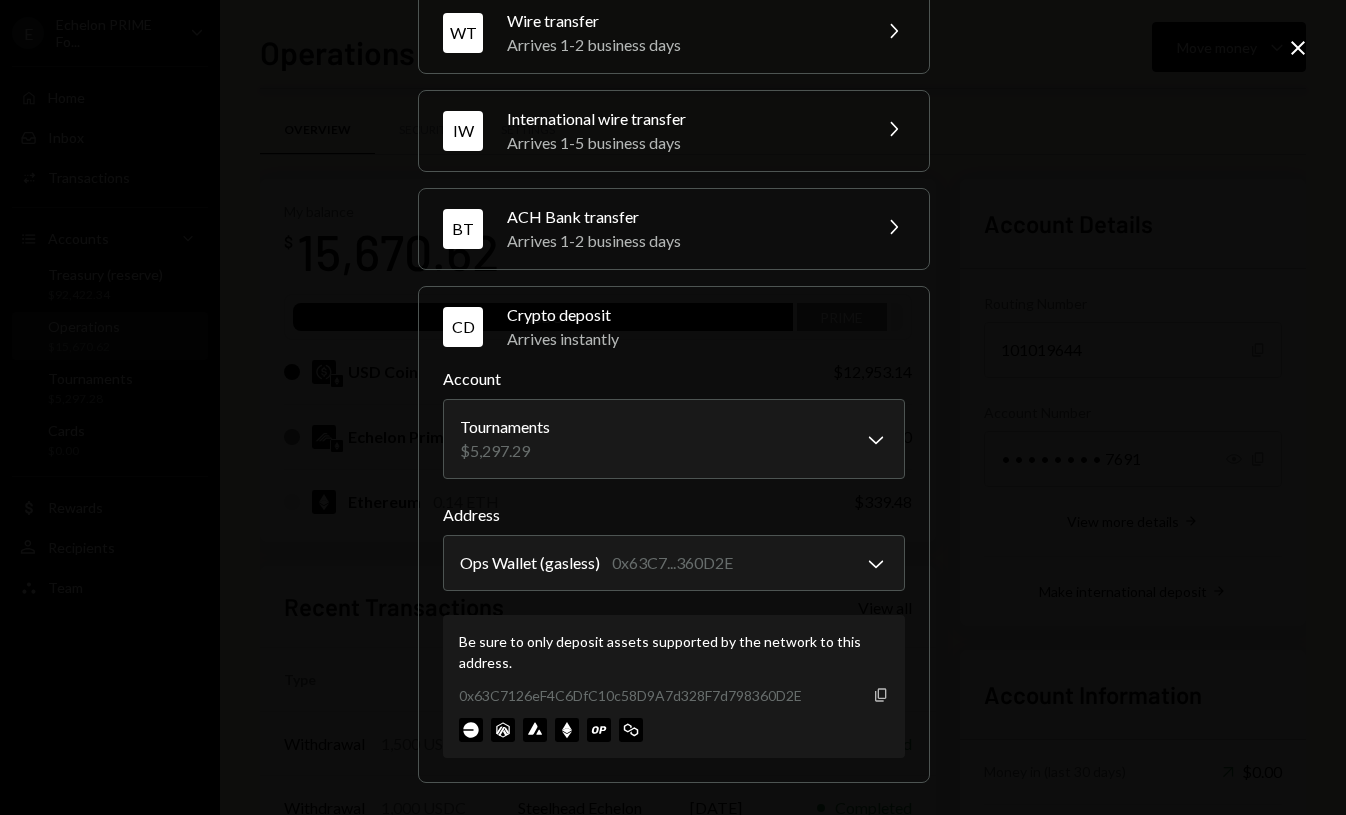 click on "Copy" 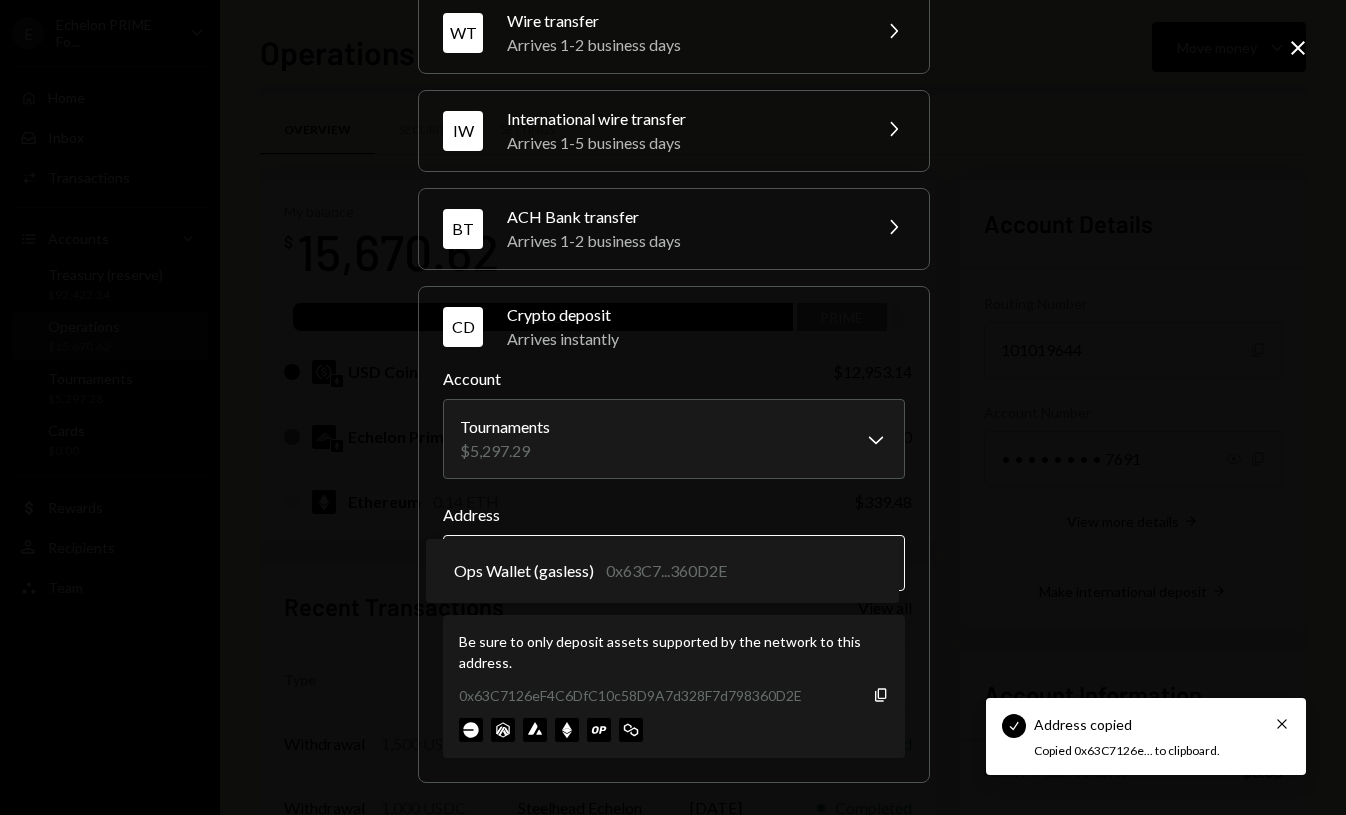 click on "Check Address copied Cross Copied 0x63C7126e... to clipboard. E Echelon PRIME Fo... Caret Down Home Home Inbox Inbox Activities Transactions Accounts Accounts Caret Down Treasury (reserve) $92,422.34 Operations $15,670.62 Tournaments $5,297.28 Cards $0.00 Dollar Rewards User Recipients Team Team Operations Move money Caret Down Overview Security Settings My balance $ 15,670.62 USDC PRIME USD Coin $12,953.14 Echelon Prime 1,000  PRIME $2,378.00 Ethereum 0.14  ETH $339.48 Recent Transactions View all Type Initiated By Initiated At Status Withdrawal 1,500  USDC Steelhead Echelon [DATE] Completed Withdrawal 1,000  USDC Steelhead Echelon [DATE] Completed Withdrawal 1,000  USDC Steelhead Echelon [DATE] Completed Bank Payment $1,000.00 Money Plane [DATE] Completed Withdrawal 750  USDC Steelhead Echelon [DATE] Completed Account Details Routing Number [FINANCIAL_ID] Copy Account Number • • • • • • • •  7691 Show Copy View more details Right Arrow Make international deposit Right Arrow WT" at bounding box center (673, 407) 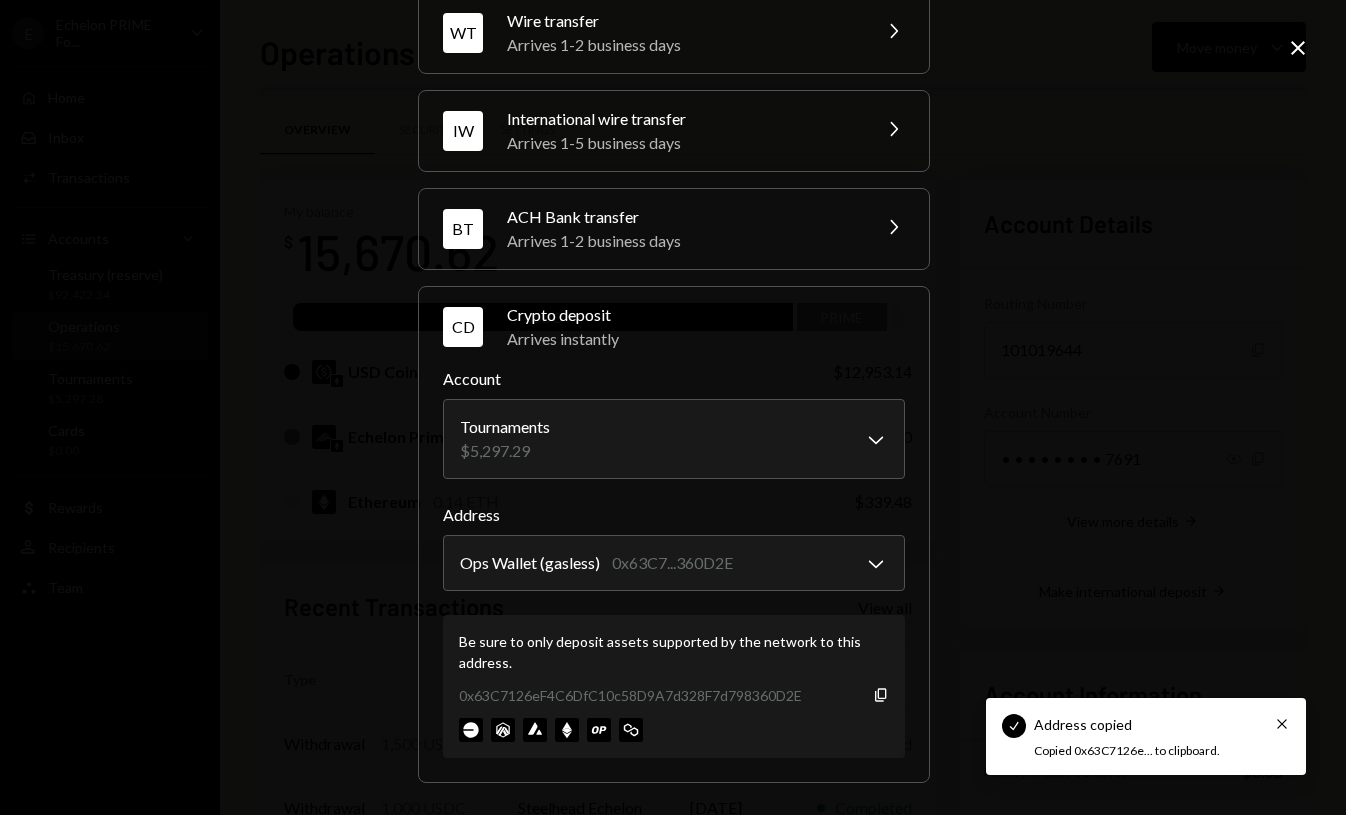 drag, startPoint x: 594, startPoint y: 526, endPoint x: 607, endPoint y: 492, distance: 36.40055 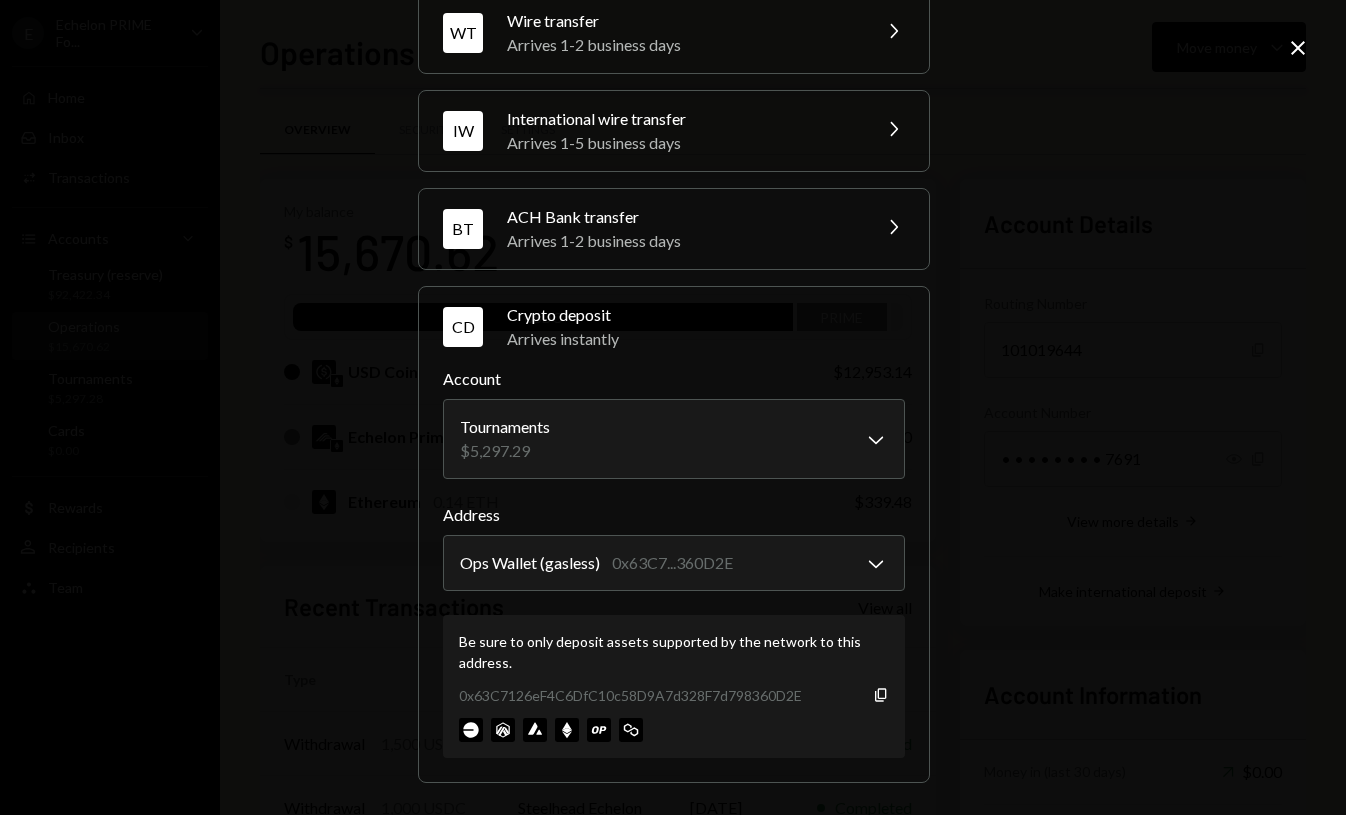 click on "**********" at bounding box center (674, 562) 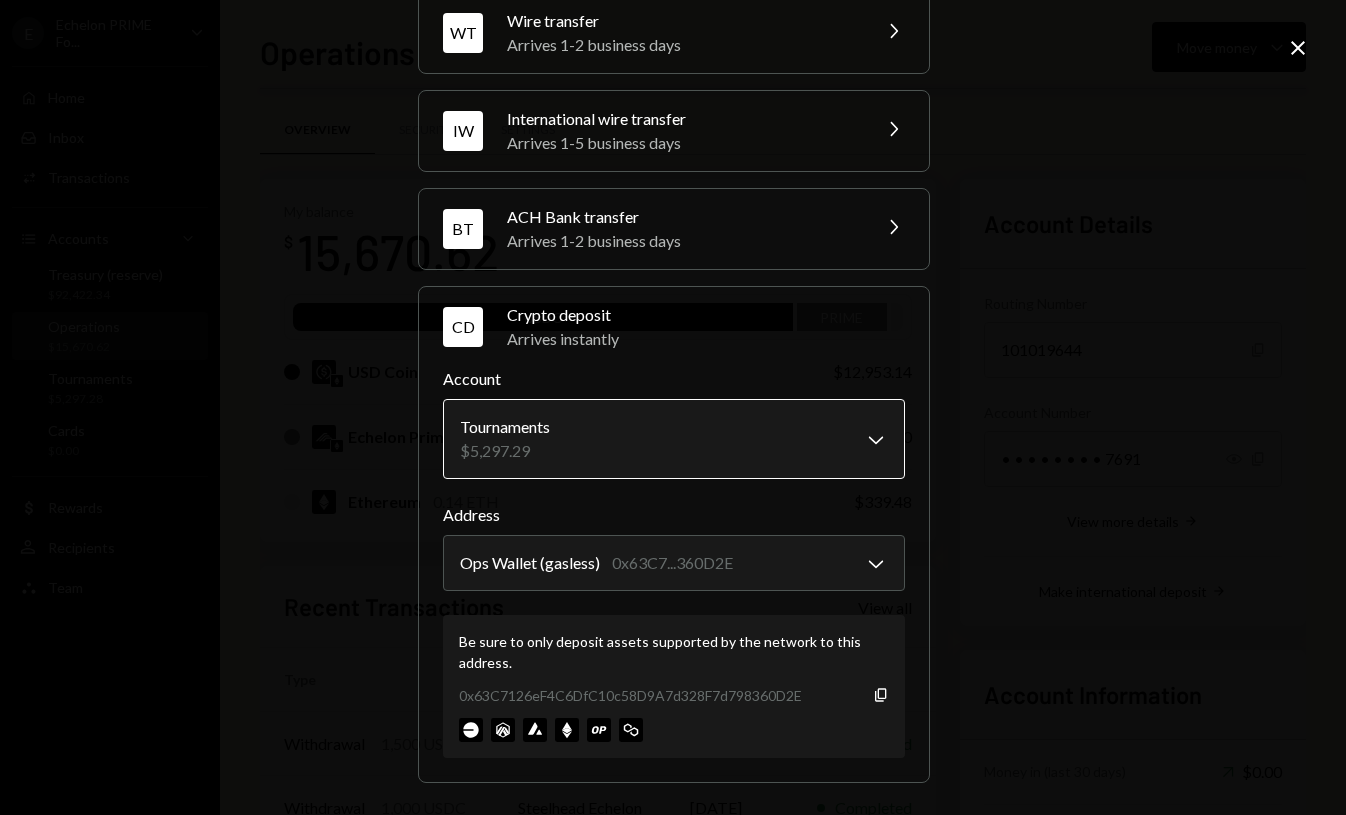 click on "E Echelon PRIME Fo... Caret Down Home Home Inbox Inbox Activities Transactions Accounts Accounts Caret Down Treasury (reserve) $92,422.34 Operations $15,670.62 Tournaments $5,297.28 Cards $0.00 Dollar Rewards User Recipients Team Team Operations Move money Caret Down Overview Security Settings My balance $ 15,670.62 USDC PRIME USD Coin $12,953.14 Echelon Prime 1,000  PRIME $2,378.00 Ethereum 0.14  ETH $339.48 Recent Transactions View all Type Initiated By Initiated At Status Withdrawal 1,500  USDC Steelhead Echelon [DATE] Completed Withdrawal 1,000  USDC Steelhead Echelon [DATE] Completed Withdrawal 1,000  USDC Steelhead Echelon [DATE] Completed Bank Payment $1,000.00 Money Plane [DATE] Completed Withdrawal 750  USDC Steelhead Echelon [DATE] Completed Account Details Routing Number [FINANCIAL_ID] Copy Account Number • • • • • • • •  7691 Show Copy View more details Right Arrow Make international deposit Right Arrow Account Information Money in (last 30 days) Up Right Arrow $0.00" at bounding box center [673, 407] 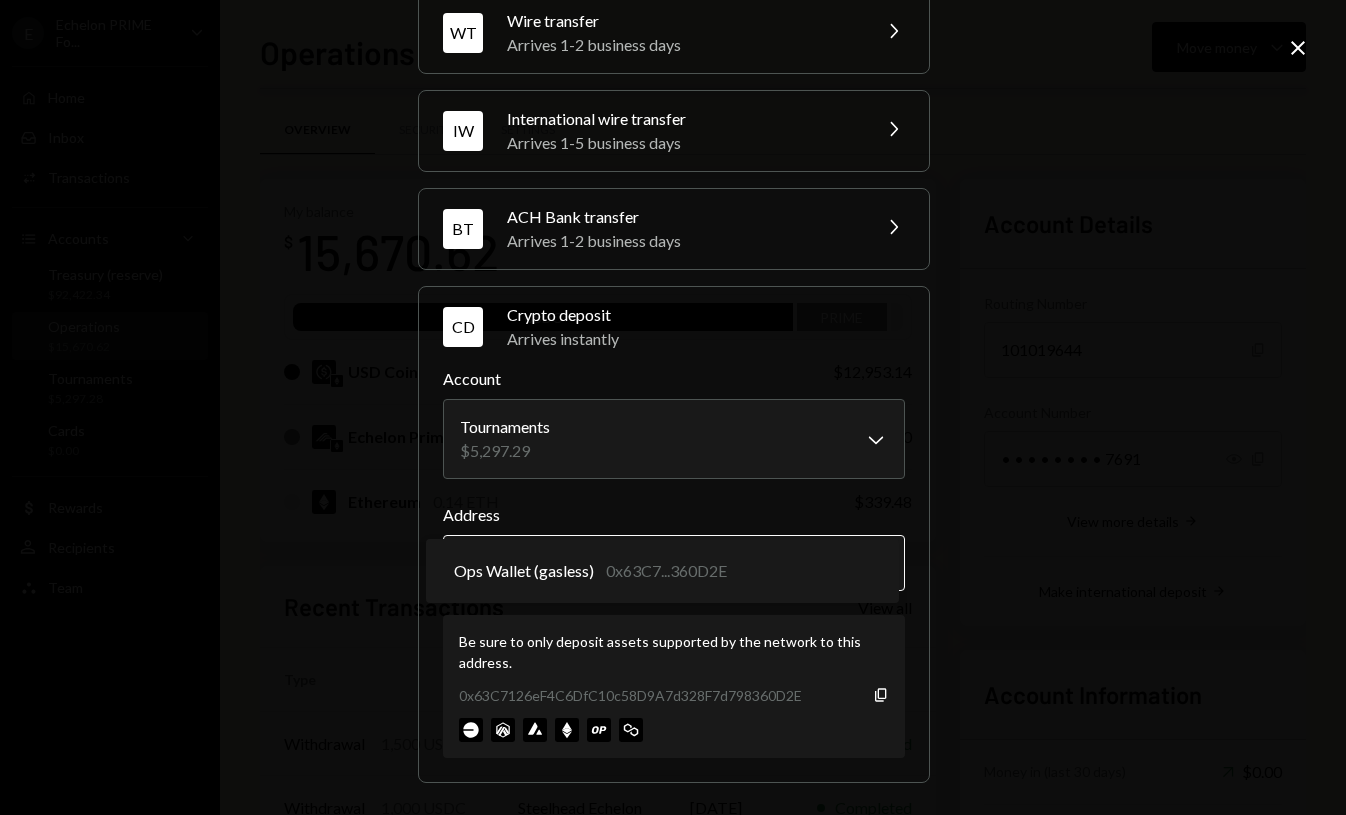 click on "E Echelon PRIME Fo... Caret Down Home Home Inbox Inbox Activities Transactions Accounts Accounts Caret Down Treasury (reserve) $92,422.34 Operations $15,670.62 Tournaments $5,297.28 Cards $0.00 Dollar Rewards User Recipients Team Team Operations Move money Caret Down Overview Security Settings My balance $ 15,670.62 USDC PRIME USD Coin $12,953.14 Echelon Prime 1,000  PRIME $2,378.00 Ethereum 0.14  ETH $339.48 Recent Transactions View all Type Initiated By Initiated At Status Withdrawal 1,500  USDC Steelhead Echelon [DATE] Completed Withdrawal 1,000  USDC Steelhead Echelon [DATE] Completed Withdrawal 1,000  USDC Steelhead Echelon [DATE] Completed Bank Payment $1,000.00 Money Plane [DATE] Completed Withdrawal 750  USDC Steelhead Echelon [DATE] Completed Account Details Routing Number [FINANCIAL_ID] Copy Account Number • • • • • • • •  7691 Show Copy View more details Right Arrow Make international deposit Right Arrow Account Information Money in (last 30 days) Up Right Arrow $0.00" at bounding box center (673, 407) 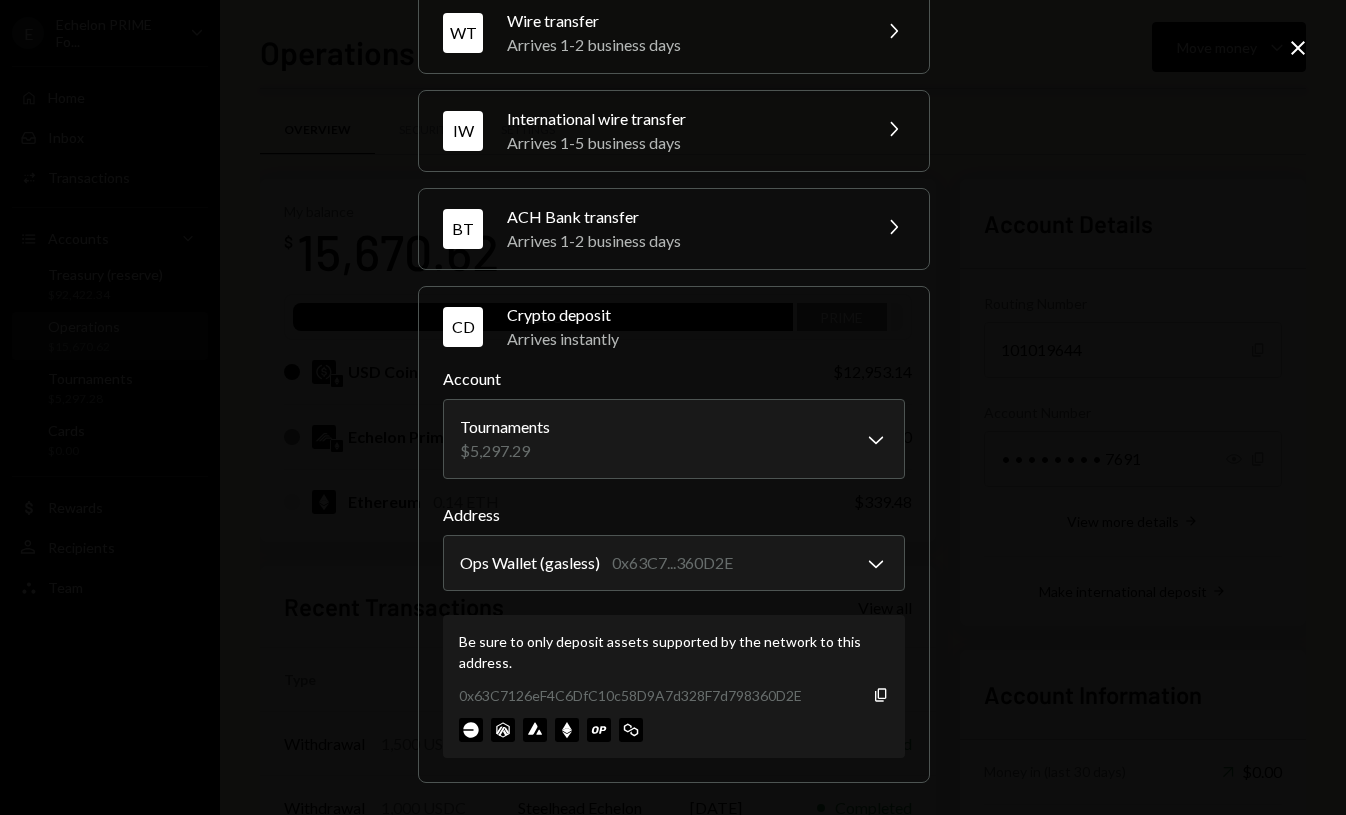 click on "E Echelon PRIME Fo... Caret Down Home Home Inbox Inbox Activities Transactions Accounts Accounts Caret Down Treasury (reserve) $92,422.34 Operations $15,670.62 Tournaments $5,297.28 Cards $0.00 Dollar Rewards User Recipients Team Team Operations Move money Caret Down Overview Security Settings My balance $ 15,670.62 USDC PRIME USD Coin $12,953.14 Echelon Prime 1,000  PRIME $2,378.00 Ethereum 0.14  ETH $339.48 Recent Transactions View all Type Initiated By Initiated At Status Withdrawal 1,500  USDC Steelhead Echelon [DATE] Completed Withdrawal 1,000  USDC Steelhead Echelon [DATE] Completed Withdrawal 1,000  USDC Steelhead Echelon [DATE] Completed Bank Payment $1,000.00 Money Plane [DATE] Completed Withdrawal 750  USDC Steelhead Echelon [DATE] Completed Account Details Routing Number [FINANCIAL_ID] Copy Account Number • • • • • • • •  7691 Show Copy View more details Right Arrow Make international deposit Right Arrow Account Information Money in (last 30 days) Up Right Arrow $0.00" at bounding box center (673, 407) 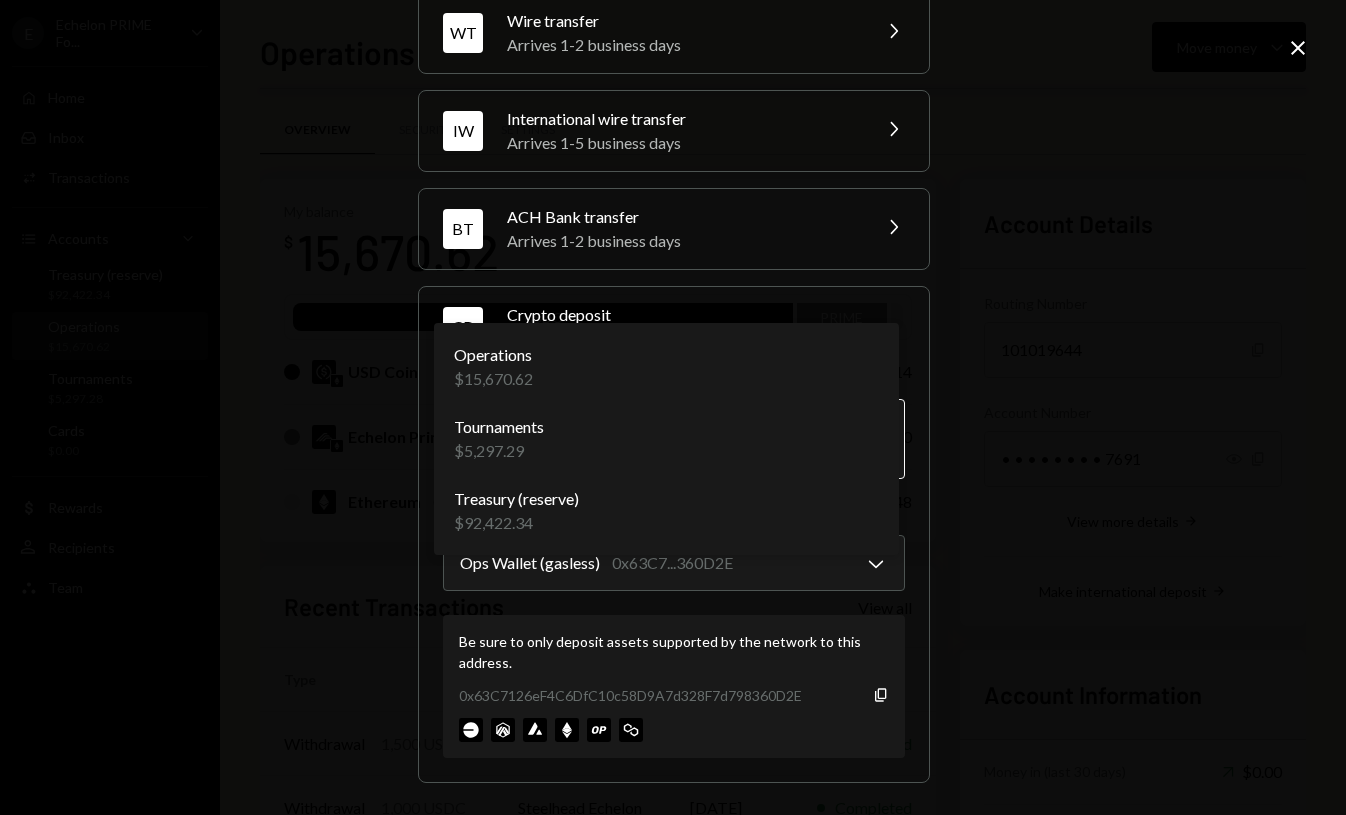 click on "E Echelon PRIME Fo... Caret Down Home Home Inbox Inbox Activities Transactions Accounts Accounts Caret Down Treasury (reserve) $92,422.34 Operations $15,670.62 Tournaments $5,297.28 Cards $0.00 Dollar Rewards User Recipients Team Team Operations Move money Caret Down Overview Security Settings My balance $ 15,670.62 USDC PRIME USD Coin $12,953.14 Echelon Prime 1,000  PRIME $2,378.00 Ethereum 0.14  ETH $339.48 Recent Transactions View all Type Initiated By Initiated At Status Withdrawal 1,500  USDC Steelhead Echelon [DATE] Completed Withdrawal 1,000  USDC Steelhead Echelon [DATE] Completed Withdrawal 1,000  USDC Steelhead Echelon [DATE] Completed Bank Payment $1,000.00 Money Plane [DATE] Completed Withdrawal 750  USDC Steelhead Echelon [DATE] Completed Account Details Routing Number [FINANCIAL_ID] Copy Account Number • • • • • • • •  7691 Show Copy View more details Right Arrow Make international deposit Right Arrow Account Information Money in (last 30 days) Up Right Arrow $0.00" at bounding box center (673, 407) 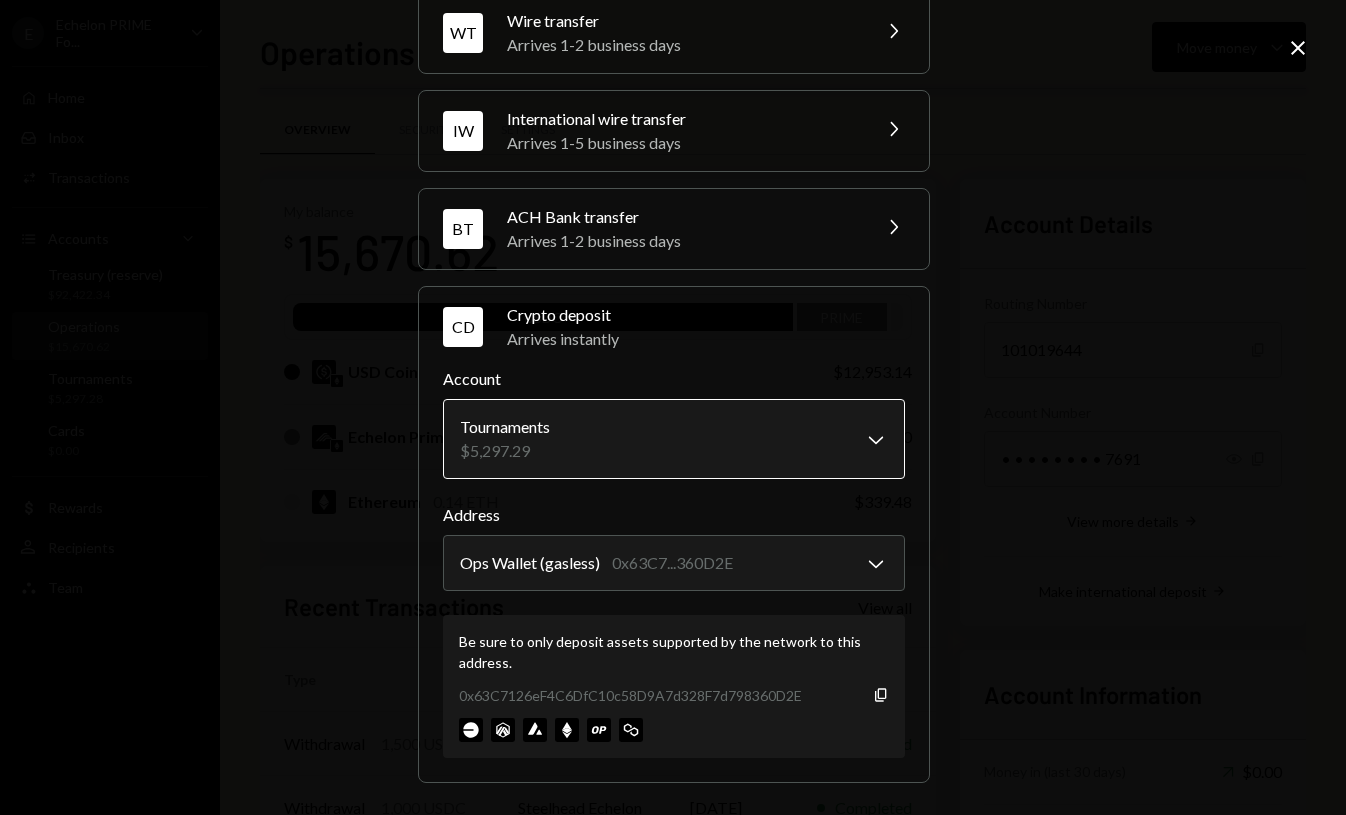 click on "E Echelon PRIME Fo... Caret Down Home Home Inbox Inbox Activities Transactions Accounts Accounts Caret Down Treasury (reserve) $92,422.34 Operations $15,670.62 Tournaments $5,297.28 Cards $0.00 Dollar Rewards User Recipients Team Team Operations Move money Caret Down Overview Security Settings My balance $ 15,670.62 USDC PRIME USD Coin $12,953.14 Echelon Prime 1,000  PRIME $2,378.00 Ethereum 0.14  ETH $339.48 Recent Transactions View all Type Initiated By Initiated At Status Withdrawal 1,500  USDC Steelhead Echelon [DATE] Completed Withdrawal 1,000  USDC Steelhead Echelon [DATE] Completed Withdrawal 1,000  USDC Steelhead Echelon [DATE] Completed Bank Payment $1,000.00 Money Plane [DATE] Completed Withdrawal 750  USDC Steelhead Echelon [DATE] Completed Account Details Routing Number [FINANCIAL_ID] Copy Account Number • • • • • • • •  7691 Show Copy View more details Right Arrow Make international deposit Right Arrow Account Information Money in (last 30 days) Up Right Arrow $0.00" at bounding box center [673, 407] 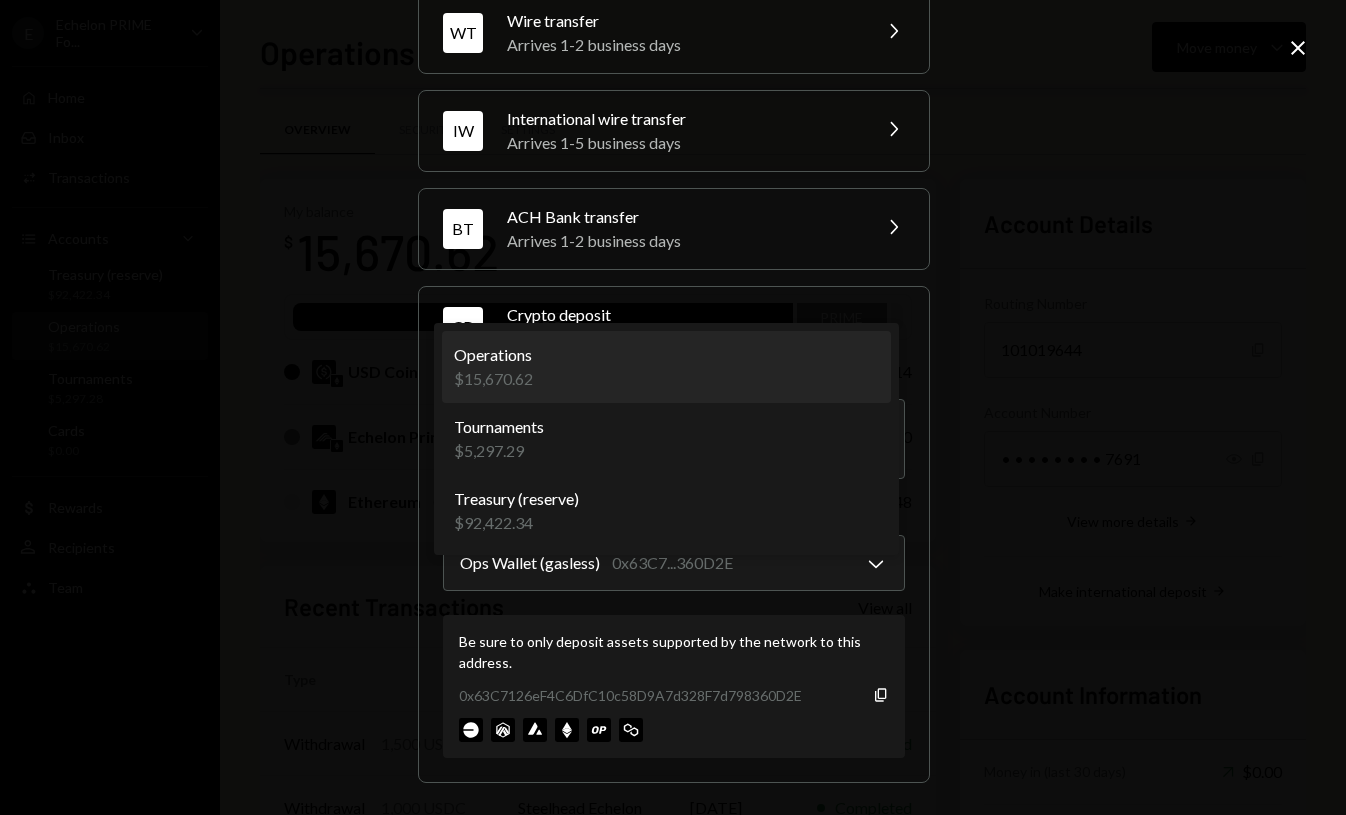 select on "**********" 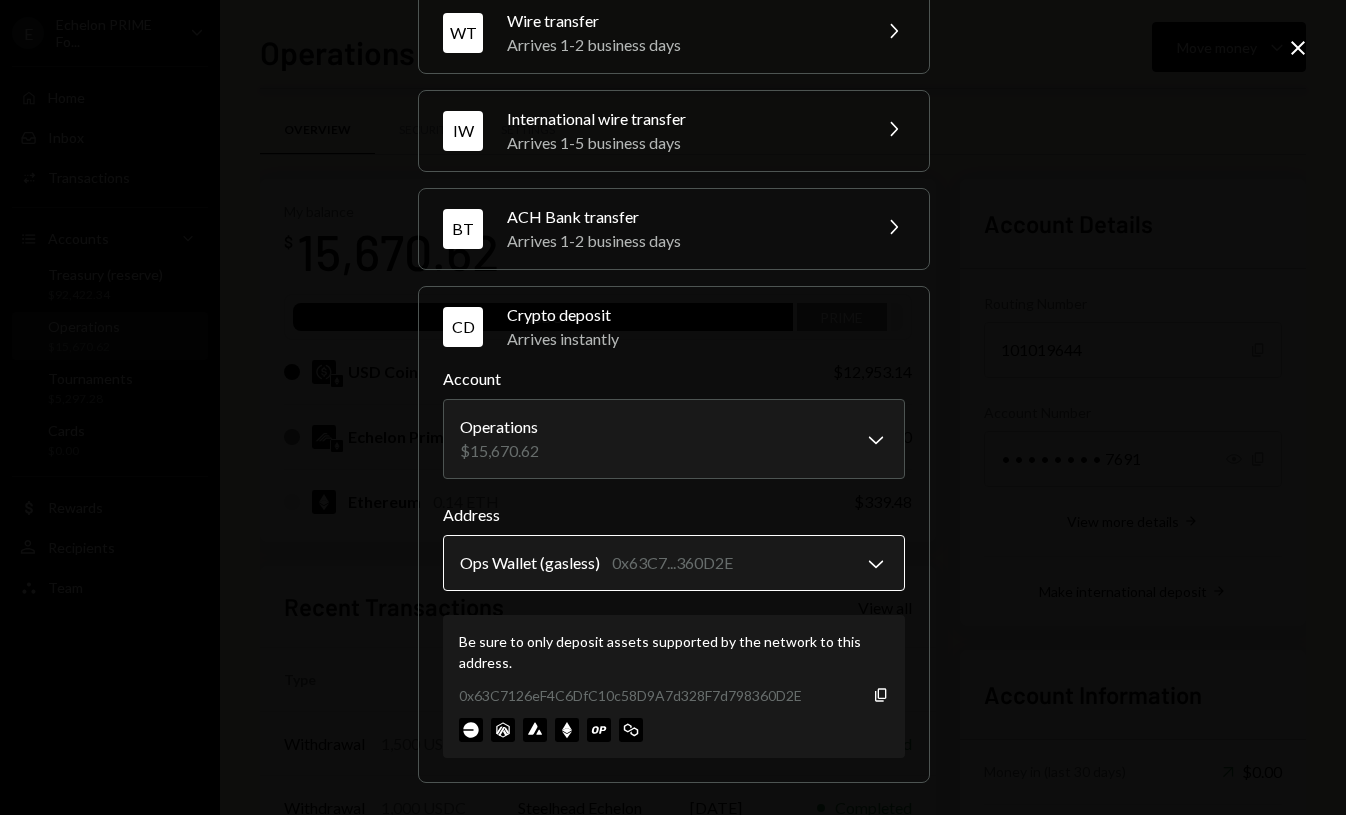 click on "E Echelon PRIME Fo... Caret Down Home Home Inbox Inbox Activities Transactions Accounts Accounts Caret Down Treasury (reserve) $92,422.34 Operations $15,670.62 Tournaments $5,297.28 Cards $0.00 Dollar Rewards User Recipients Team Team Operations Move money Caret Down Overview Security Settings My balance $ 15,670.62 USDC PRIME USD Coin $12,953.14 Echelon Prime 1,000  PRIME $2,378.00 Ethereum 0.14  ETH $339.48 Recent Transactions View all Type Initiated By Initiated At Status Withdrawal 1,500  USDC Steelhead Echelon [DATE] Completed Withdrawal 1,000  USDC Steelhead Echelon [DATE] Completed Withdrawal 1,000  USDC Steelhead Echelon [DATE] Completed Bank Payment $1,000.00 Money Plane [DATE] Completed Withdrawal 750  USDC Steelhead Echelon [DATE] Completed Account Details Routing Number [FINANCIAL_ID] Copy Account Number • • • • • • • •  7691 Show Copy View more details Right Arrow Make international deposit Right Arrow Account Information Money in (last 30 days) Up Right Arrow $0.00" at bounding box center [673, 407] 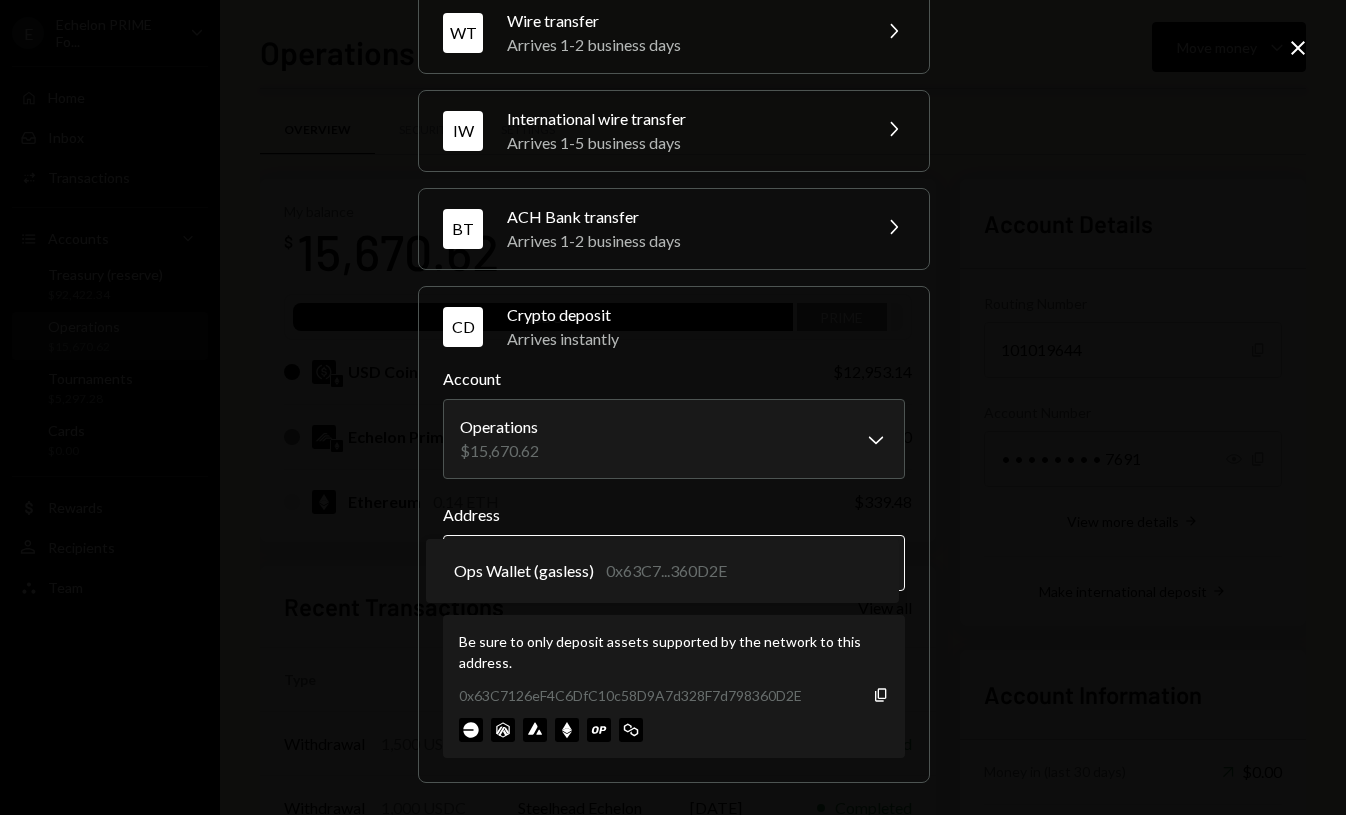 click on "E Echelon PRIME Fo... Caret Down Home Home Inbox Inbox Activities Transactions Accounts Accounts Caret Down Treasury (reserve) $92,422.34 Operations $15,670.62 Tournaments $5,297.28 Cards $0.00 Dollar Rewards User Recipients Team Team Operations Move money Caret Down Overview Security Settings My balance $ 15,670.62 USDC PRIME USD Coin $12,953.14 Echelon Prime 1,000  PRIME $2,378.00 Ethereum 0.14  ETH $339.48 Recent Transactions View all Type Initiated By Initiated At Status Withdrawal 1,500  USDC Steelhead Echelon [DATE] Completed Withdrawal 1,000  USDC Steelhead Echelon [DATE] Completed Withdrawal 1,000  USDC Steelhead Echelon [DATE] Completed Bank Payment $1,000.00 Money Plane [DATE] Completed Withdrawal 750  USDC Steelhead Echelon [DATE] Completed Account Details Routing Number [FINANCIAL_ID] Copy Account Number • • • • • • • •  7691 Show Copy View more details Right Arrow Make international deposit Right Arrow Account Information Money in (last 30 days) Up Right Arrow $0.00" at bounding box center [673, 407] 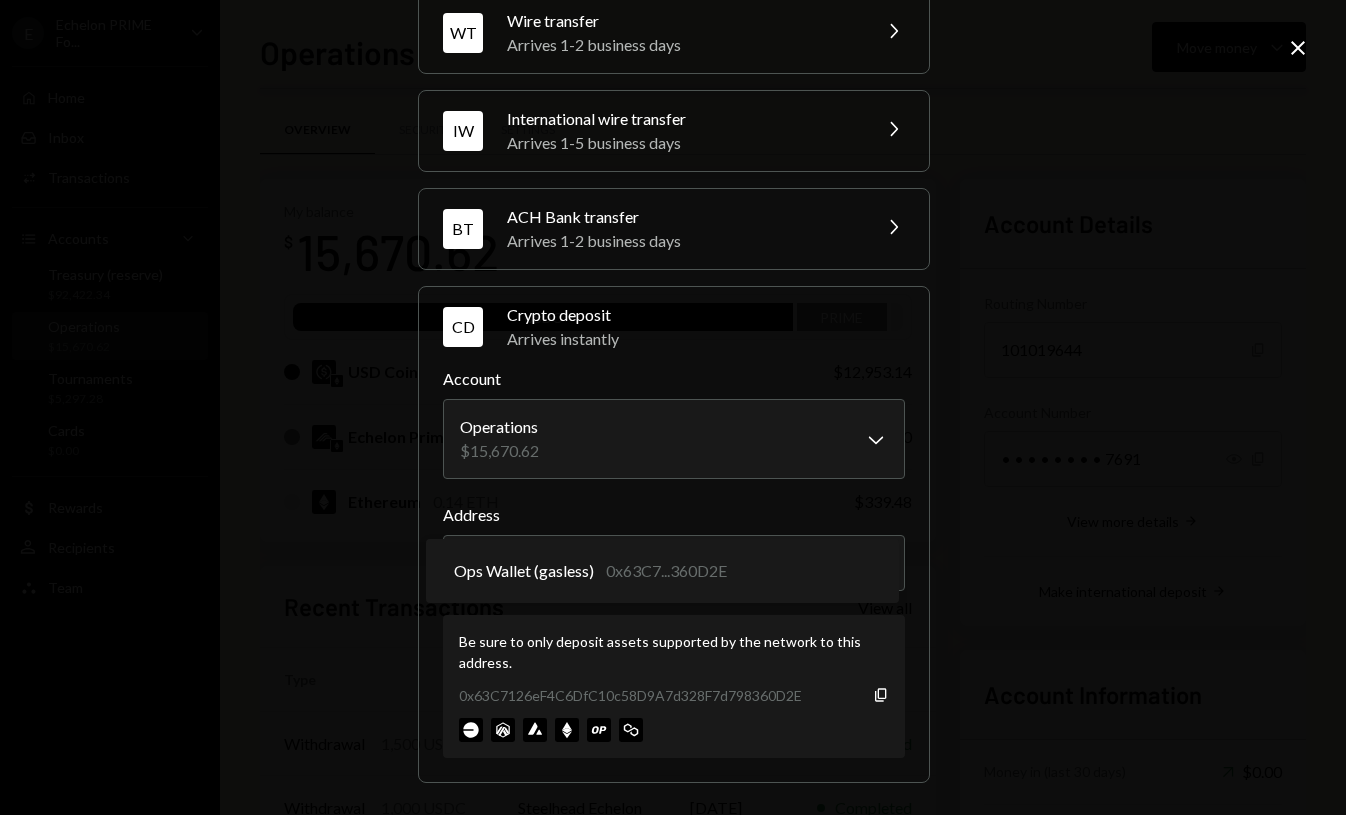 click on "E Echelon PRIME Fo... Caret Down Home Home Inbox Inbox Activities Transactions Accounts Accounts Caret Down Treasury (reserve) $92,422.34 Operations $15,670.62 Tournaments $5,297.28 Cards $0.00 Dollar Rewards User Recipients Team Team Operations Move money Caret Down Overview Security Settings My balance $ 15,670.62 USDC PRIME USD Coin $12,953.14 Echelon Prime 1,000  PRIME $2,378.00 Ethereum 0.14  ETH $339.48 Recent Transactions View all Type Initiated By Initiated At Status Withdrawal 1,500  USDC Steelhead Echelon [DATE] Completed Withdrawal 1,000  USDC Steelhead Echelon [DATE] Completed Withdrawal 1,000  USDC Steelhead Echelon [DATE] Completed Bank Payment $1,000.00 Money Plane [DATE] Completed Withdrawal 750  USDC Steelhead Echelon [DATE] Completed Account Details Routing Number [FINANCIAL_ID] Copy Account Number • • • • • • • •  7691 Show Copy View more details Right Arrow Make international deposit Right Arrow Account Information Money in (last 30 days) Up Right Arrow $0.00" at bounding box center (673, 407) 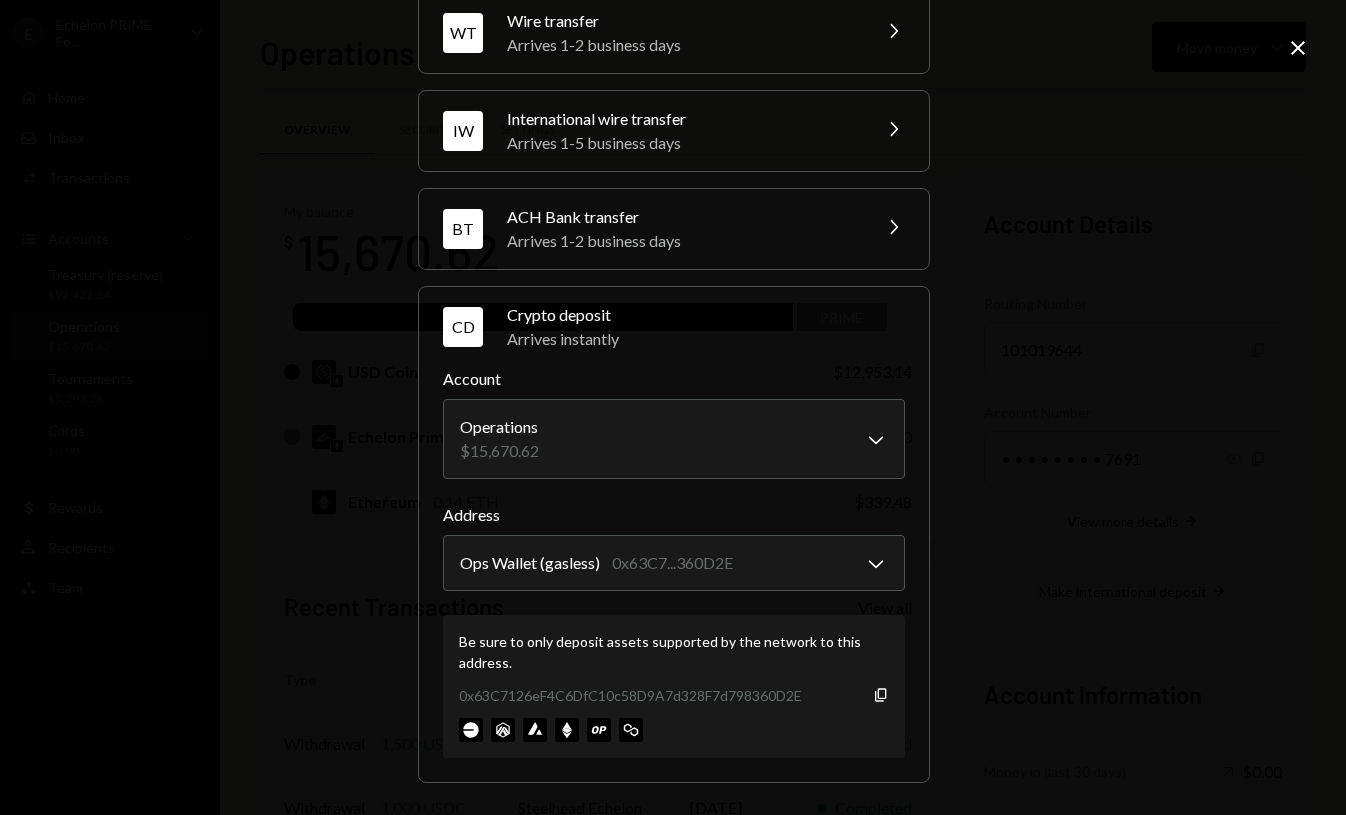 click on "**********" at bounding box center (673, 407) 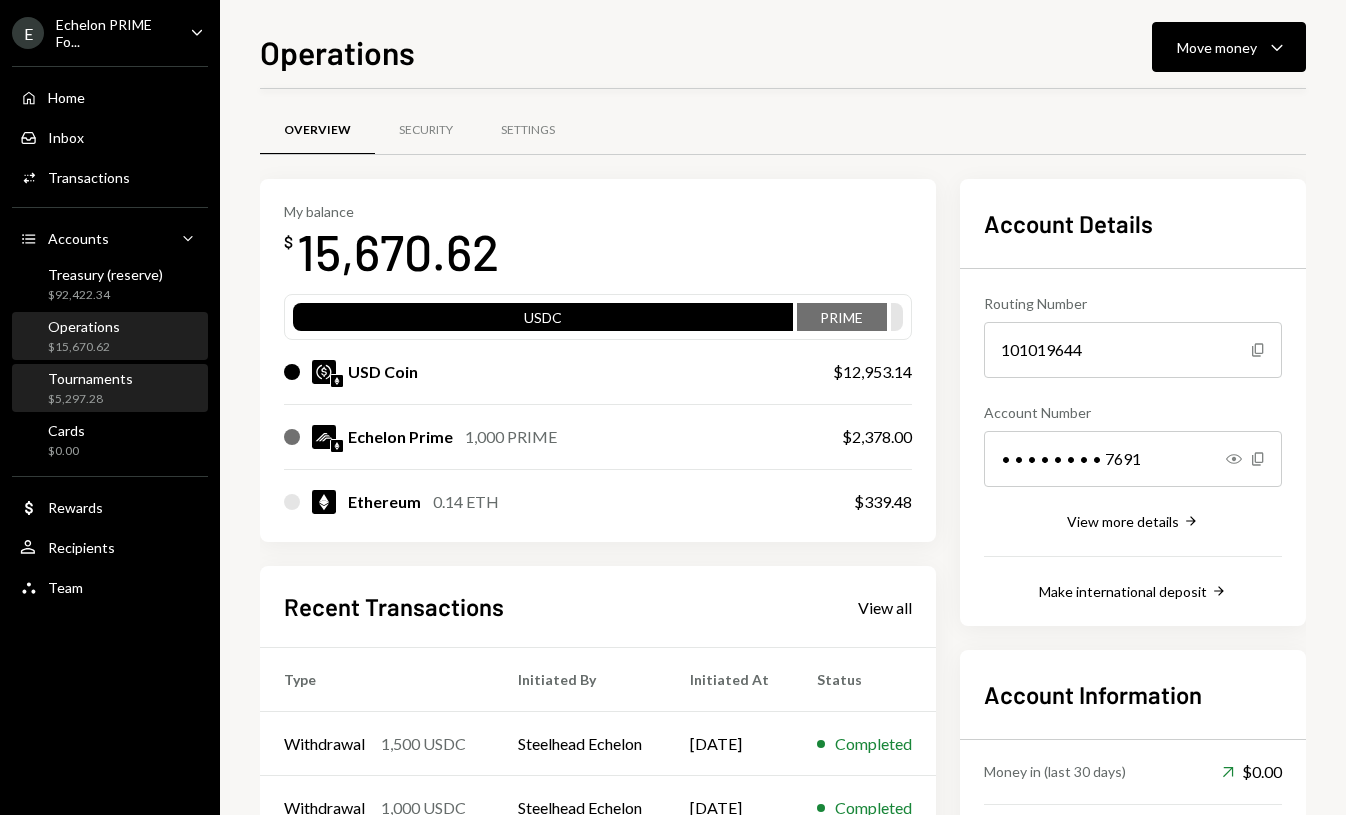 click on "Tournaments" at bounding box center (90, 378) 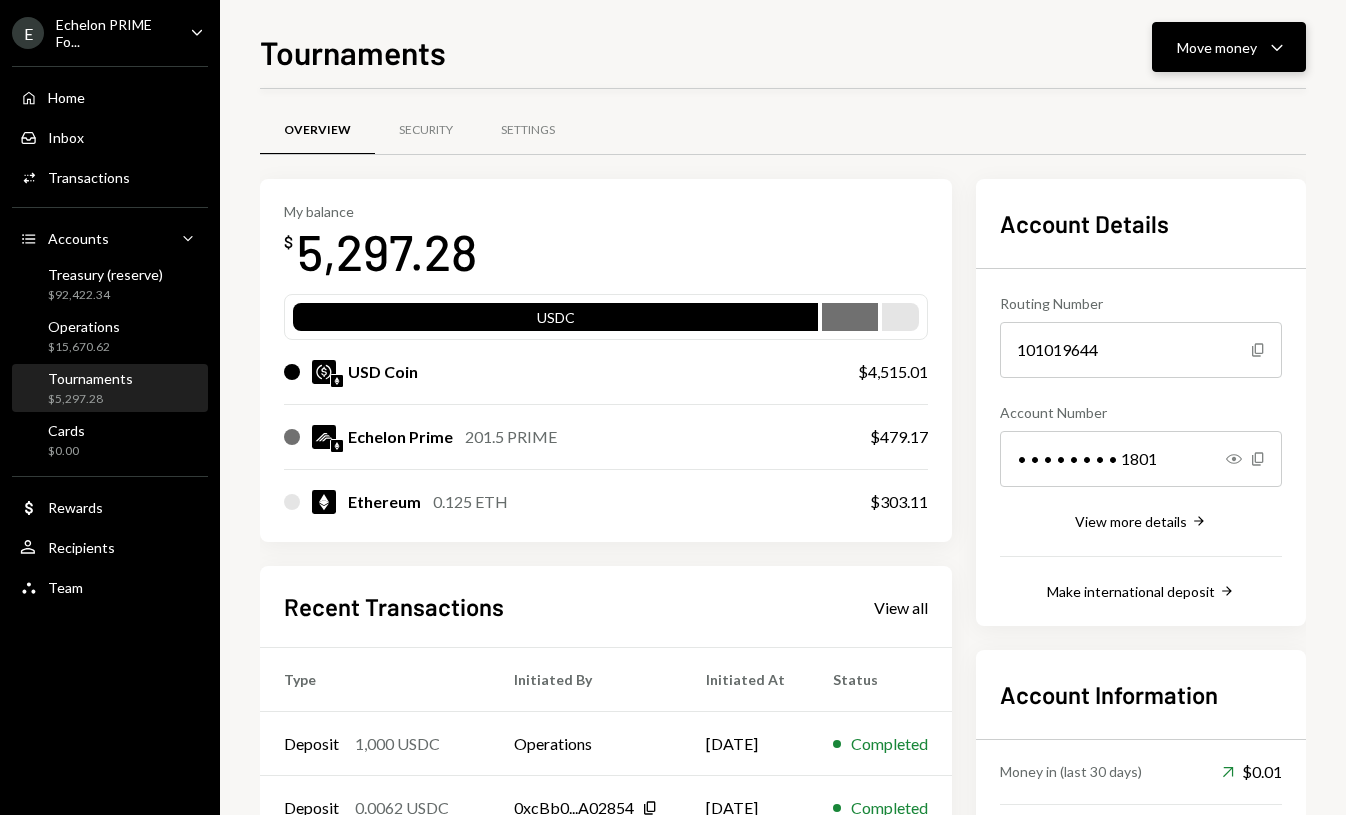 click on "Caret Down" 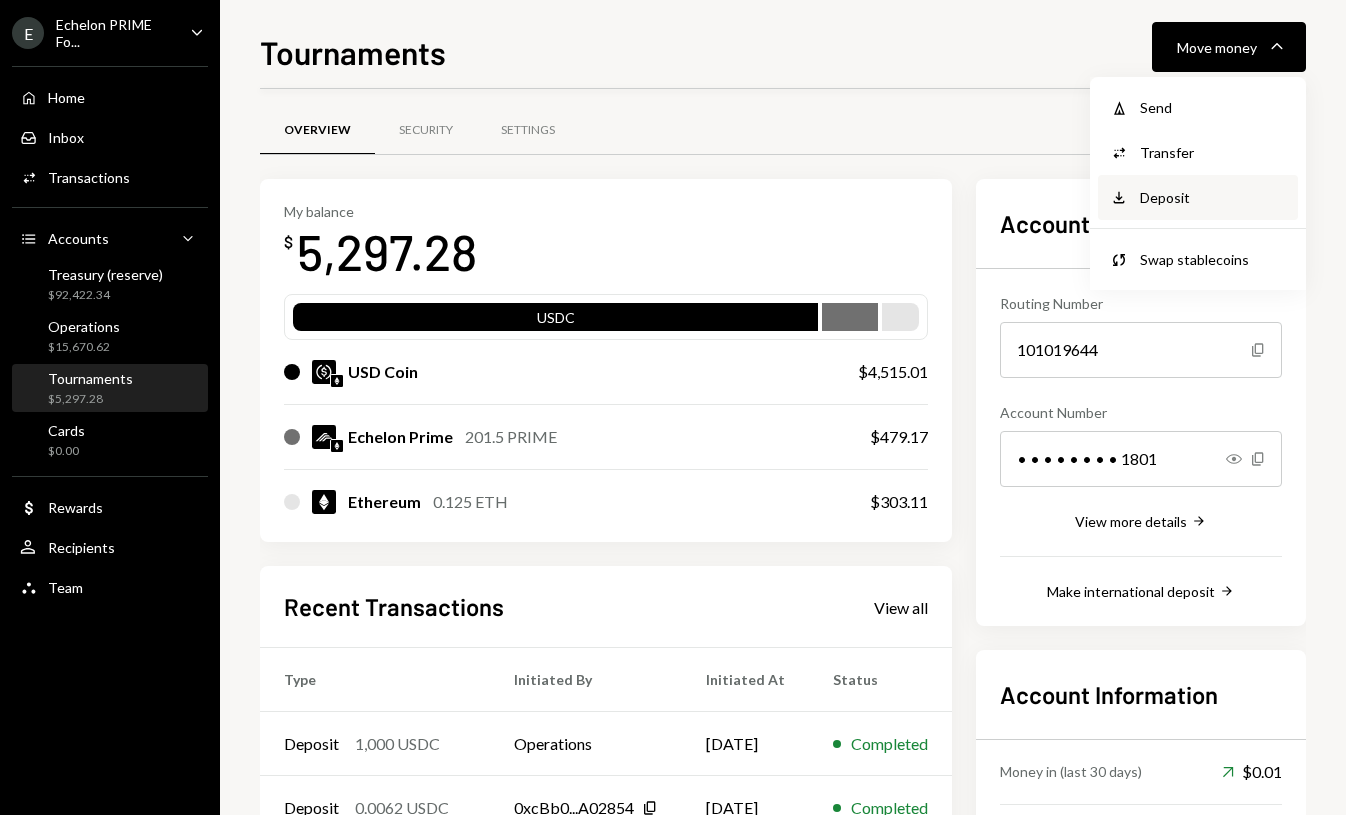 click on "Deposit" at bounding box center (1213, 197) 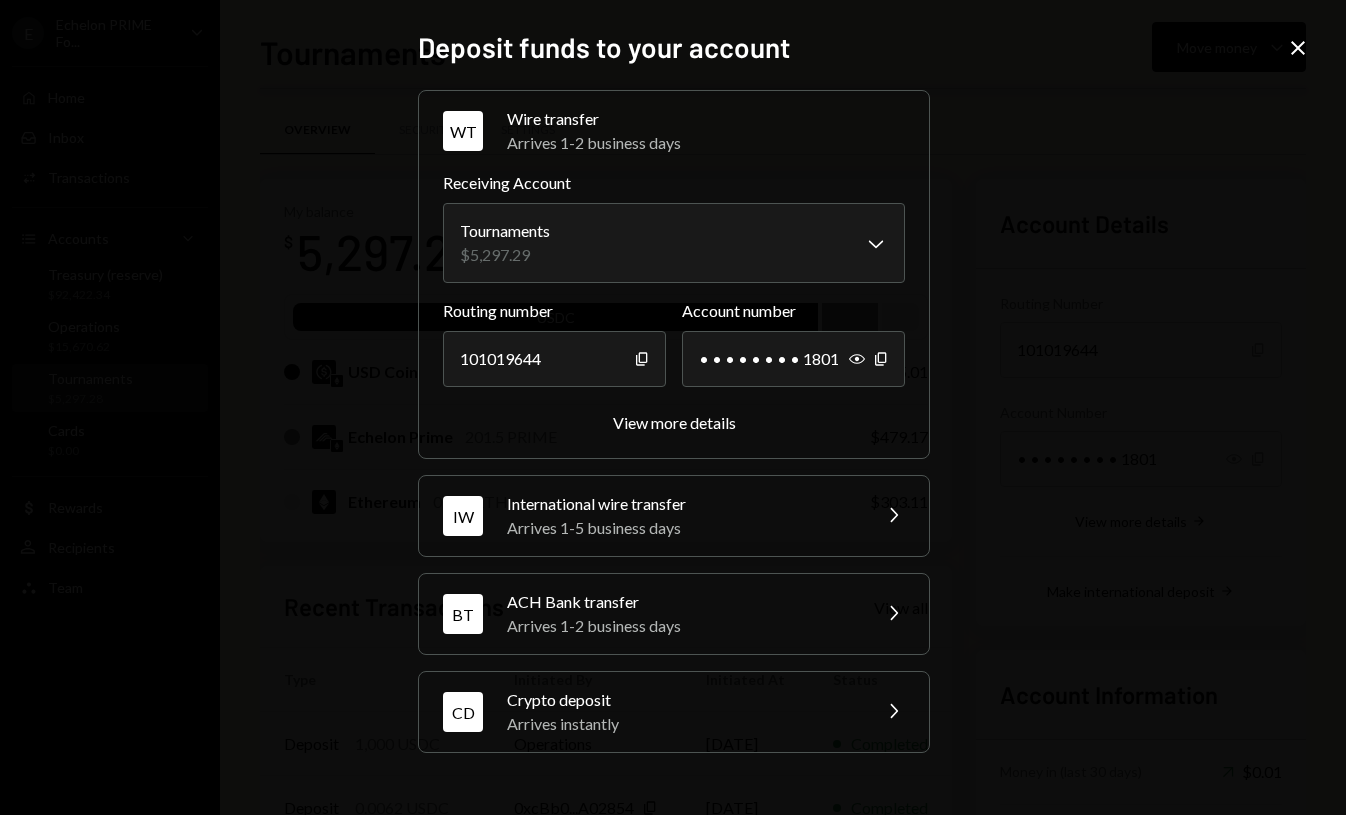 click on "CD Crypto deposit Arrives instantly Chevron Right" at bounding box center (674, 712) 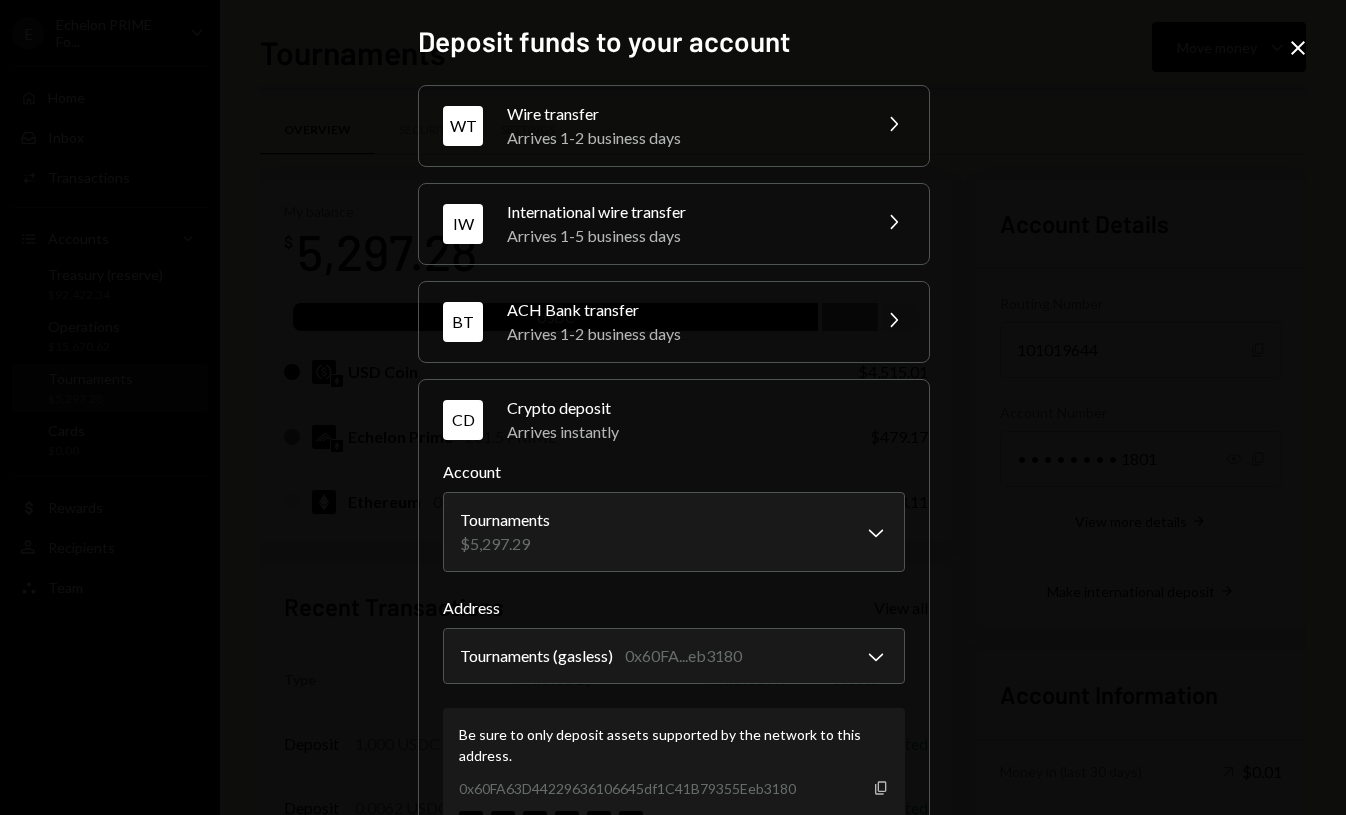 click 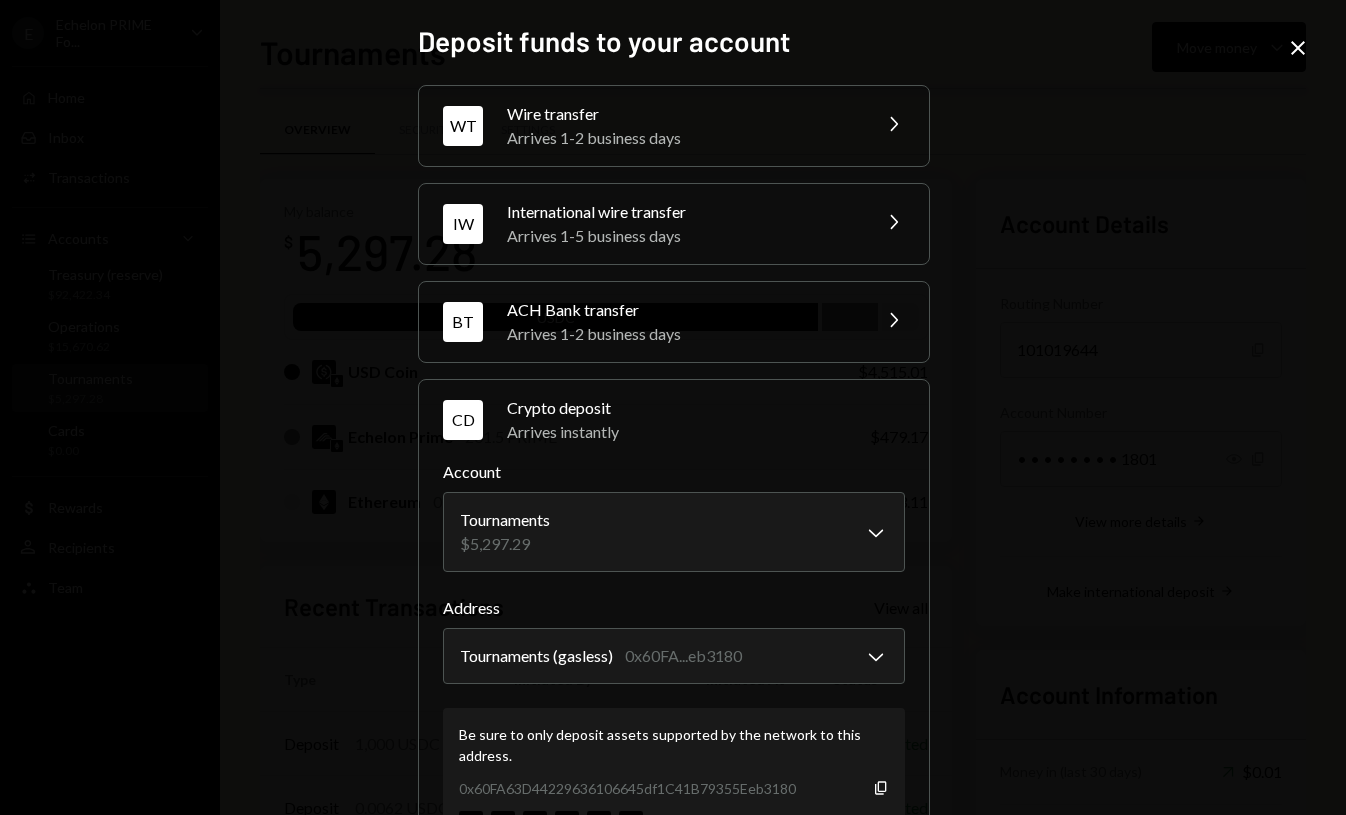 click on "Close" 